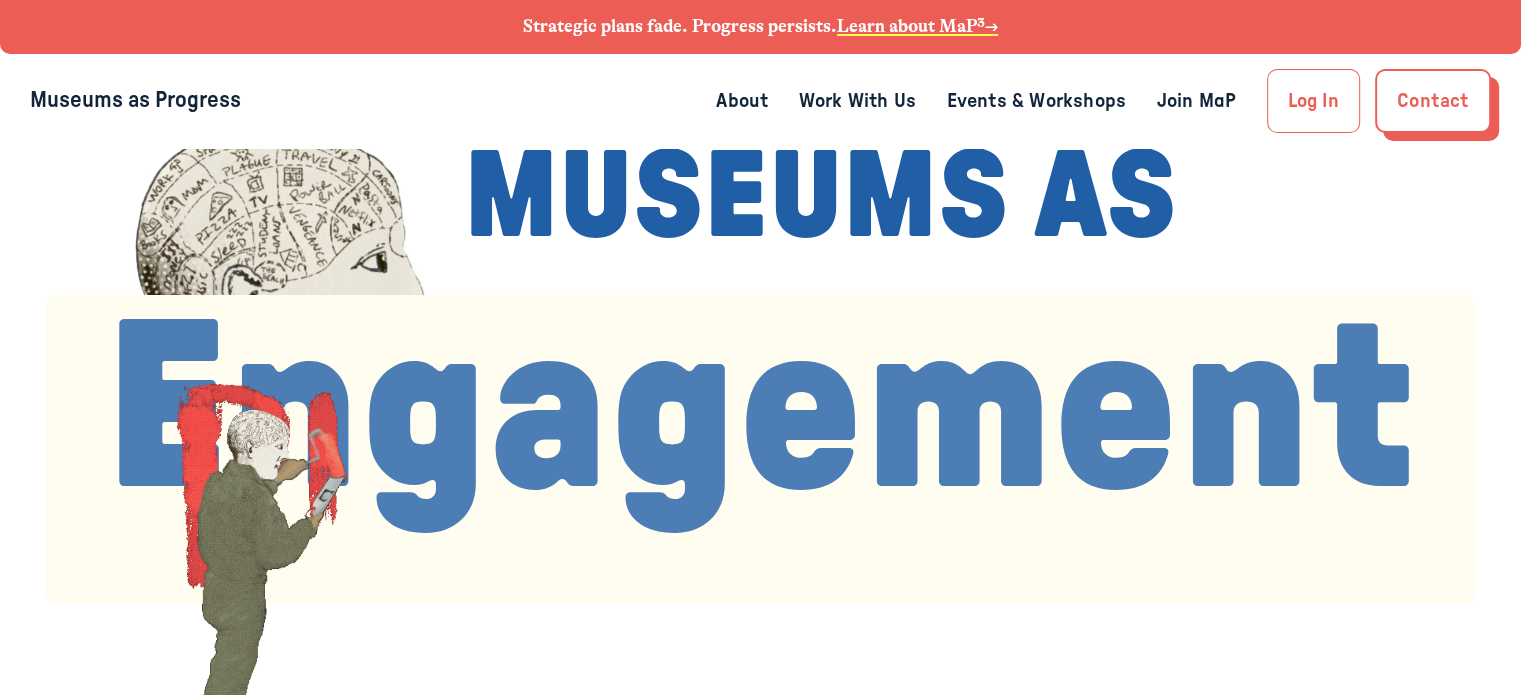 scroll, scrollTop: 0, scrollLeft: 0, axis: both 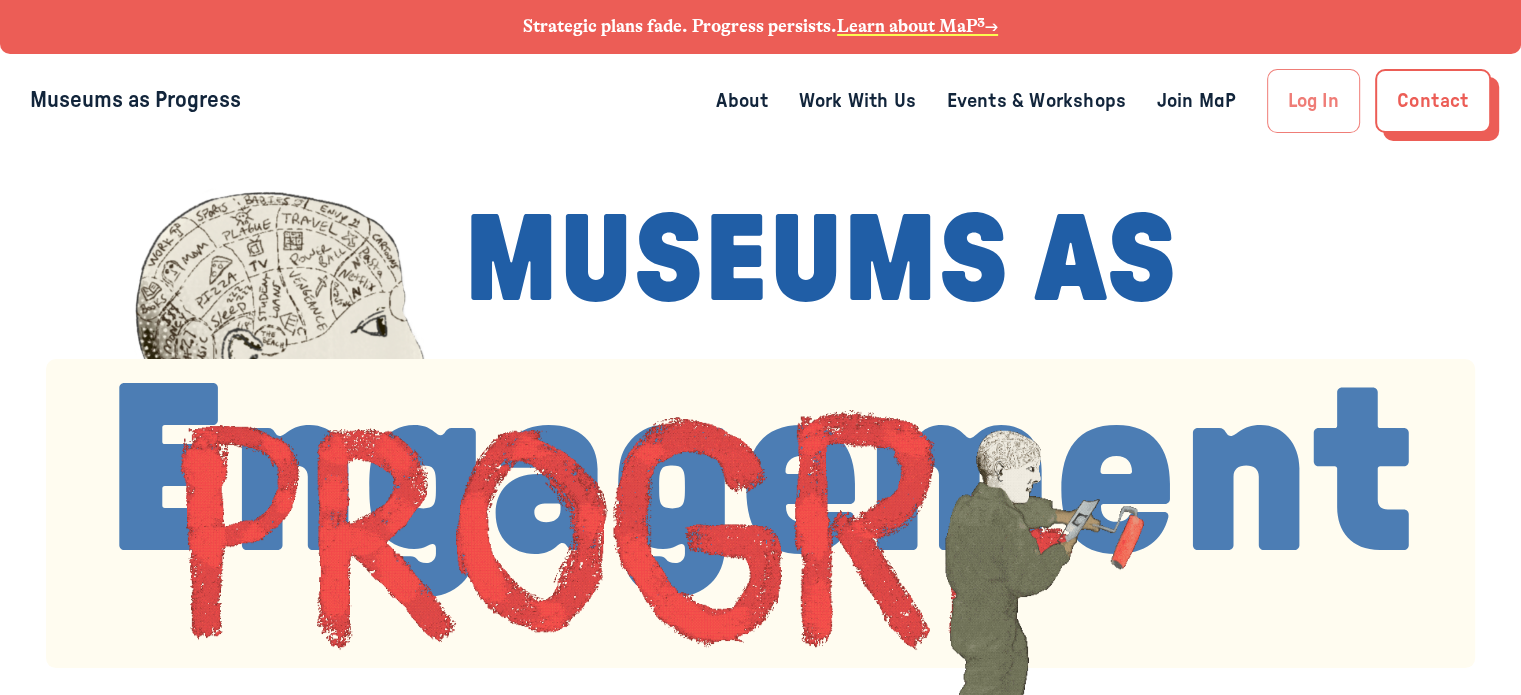 click on "Log In" at bounding box center [1313, 101] 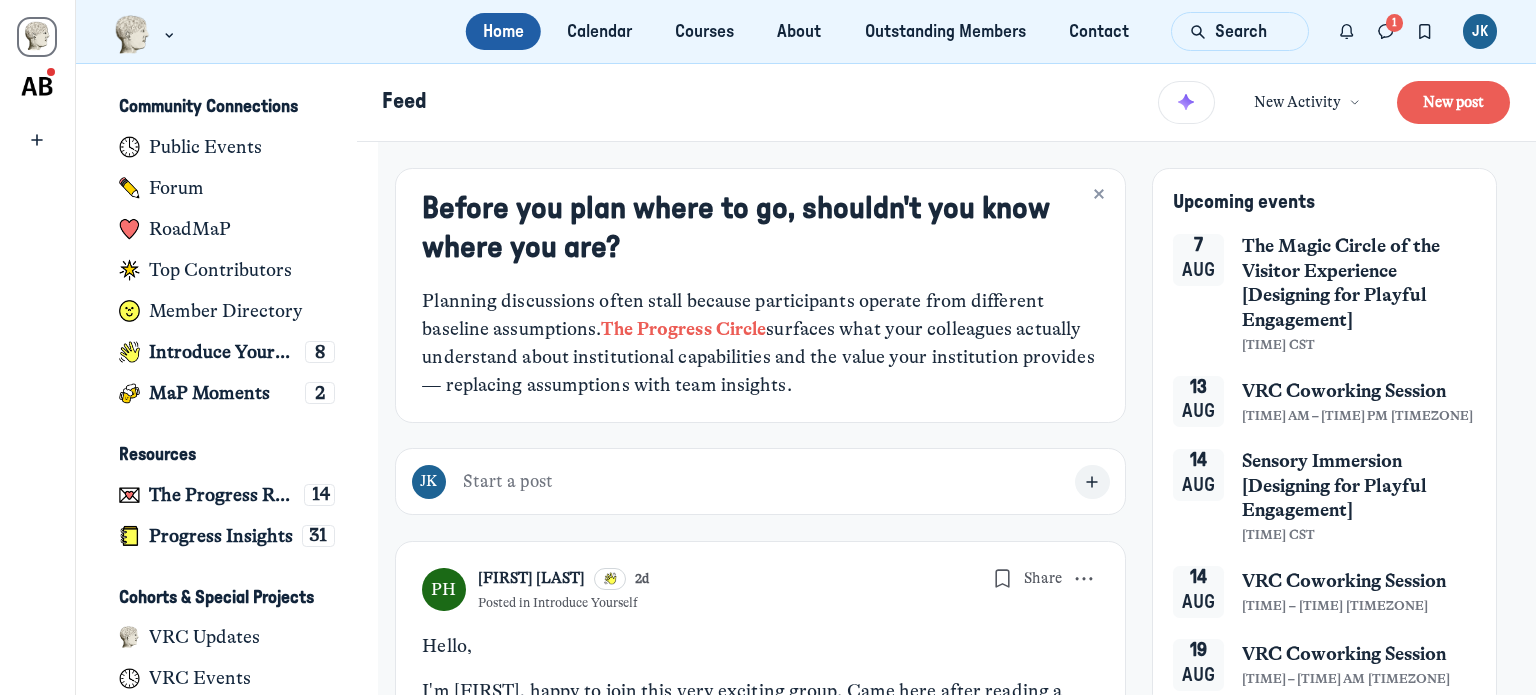 scroll, scrollTop: 0, scrollLeft: 0, axis: both 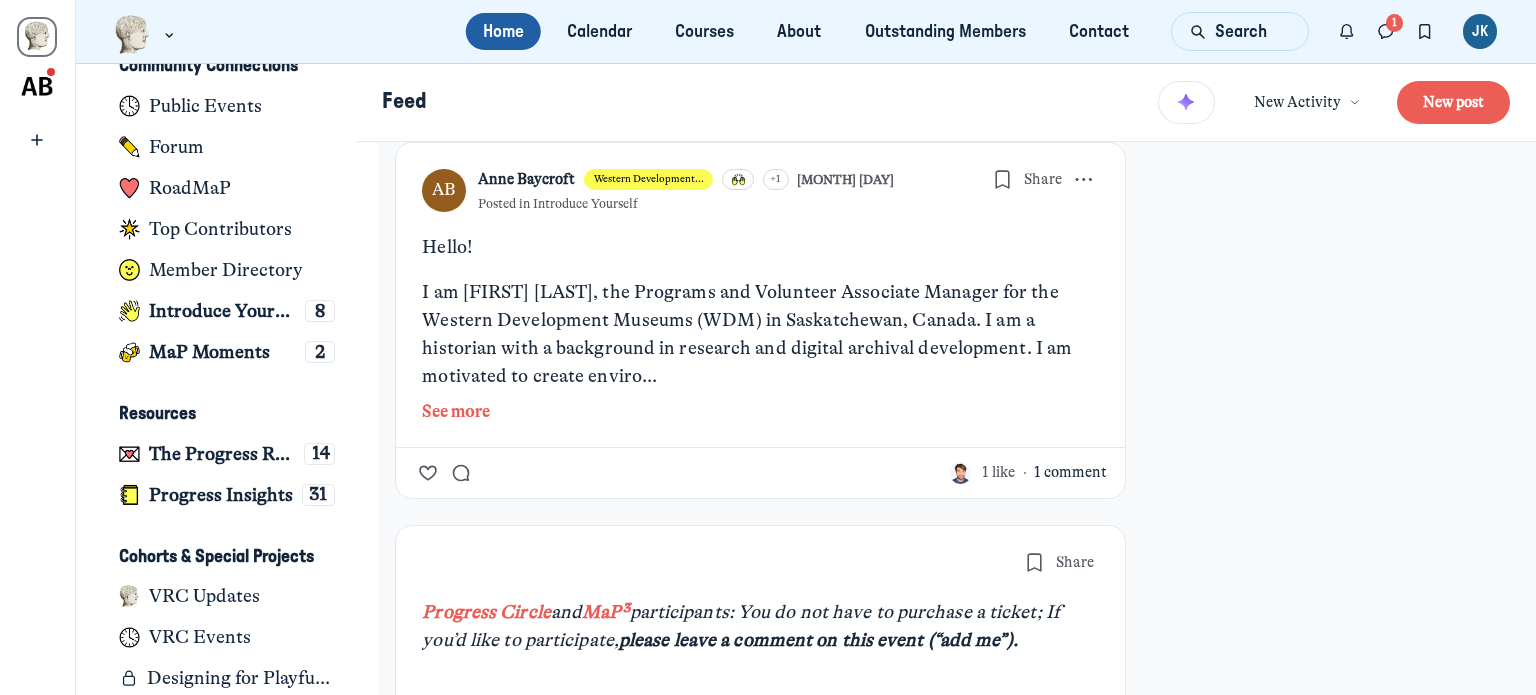 click on "1 comment" at bounding box center (1070, 473) 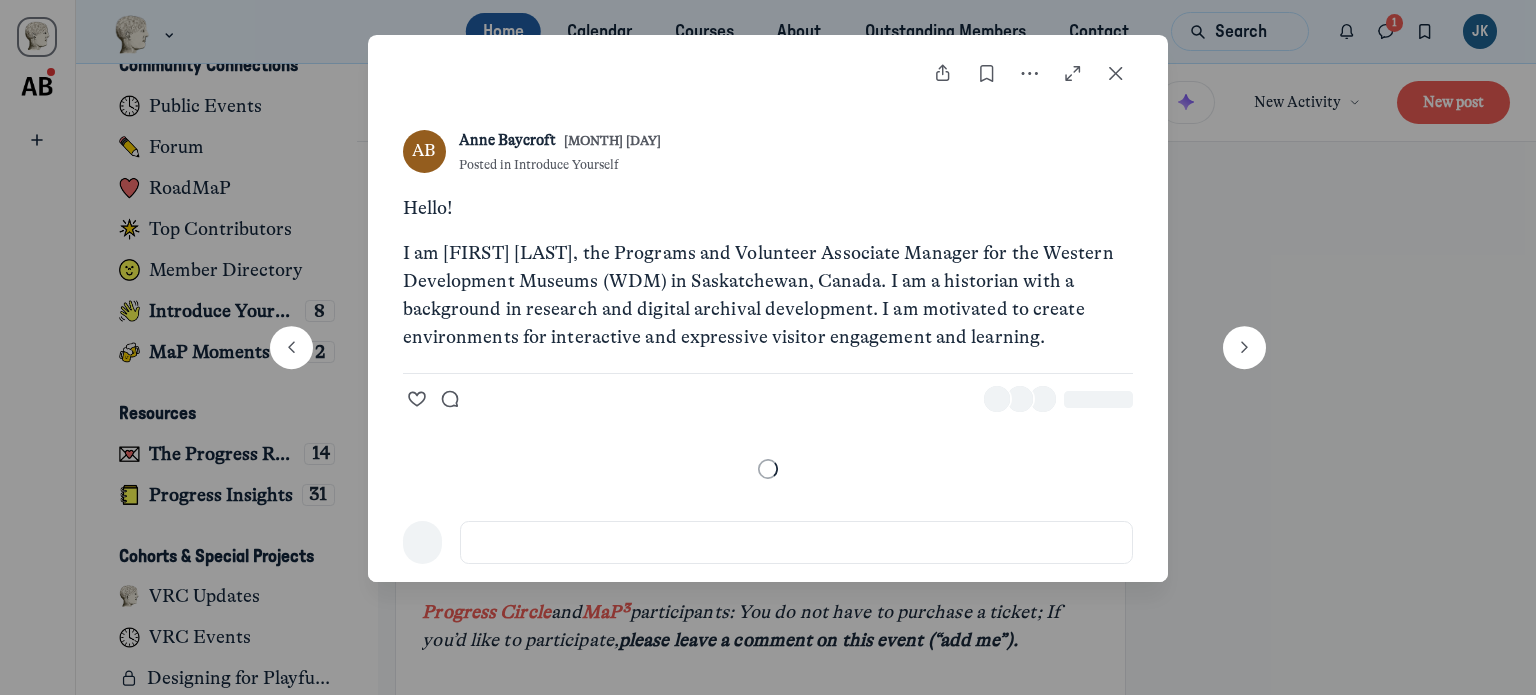 scroll, scrollTop: 3, scrollLeft: 0, axis: vertical 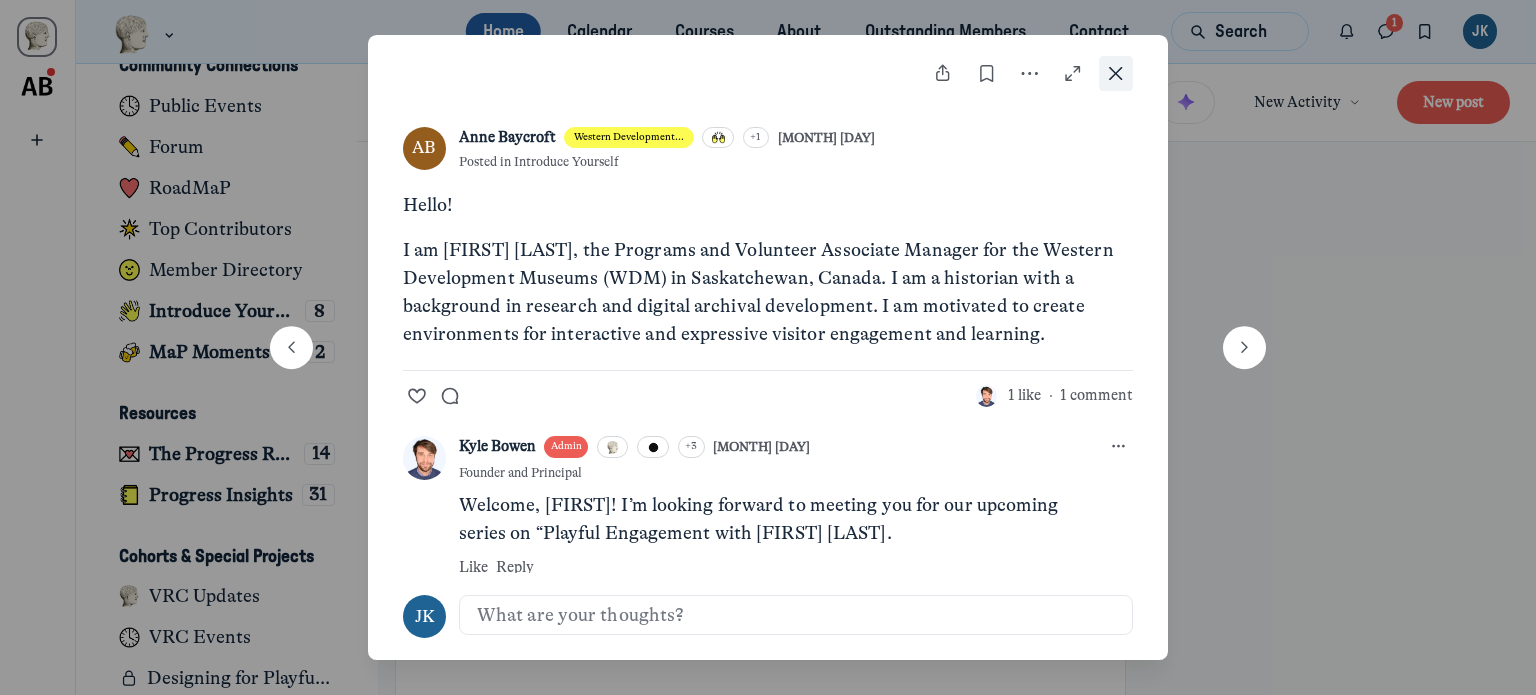 click at bounding box center [1116, 73] 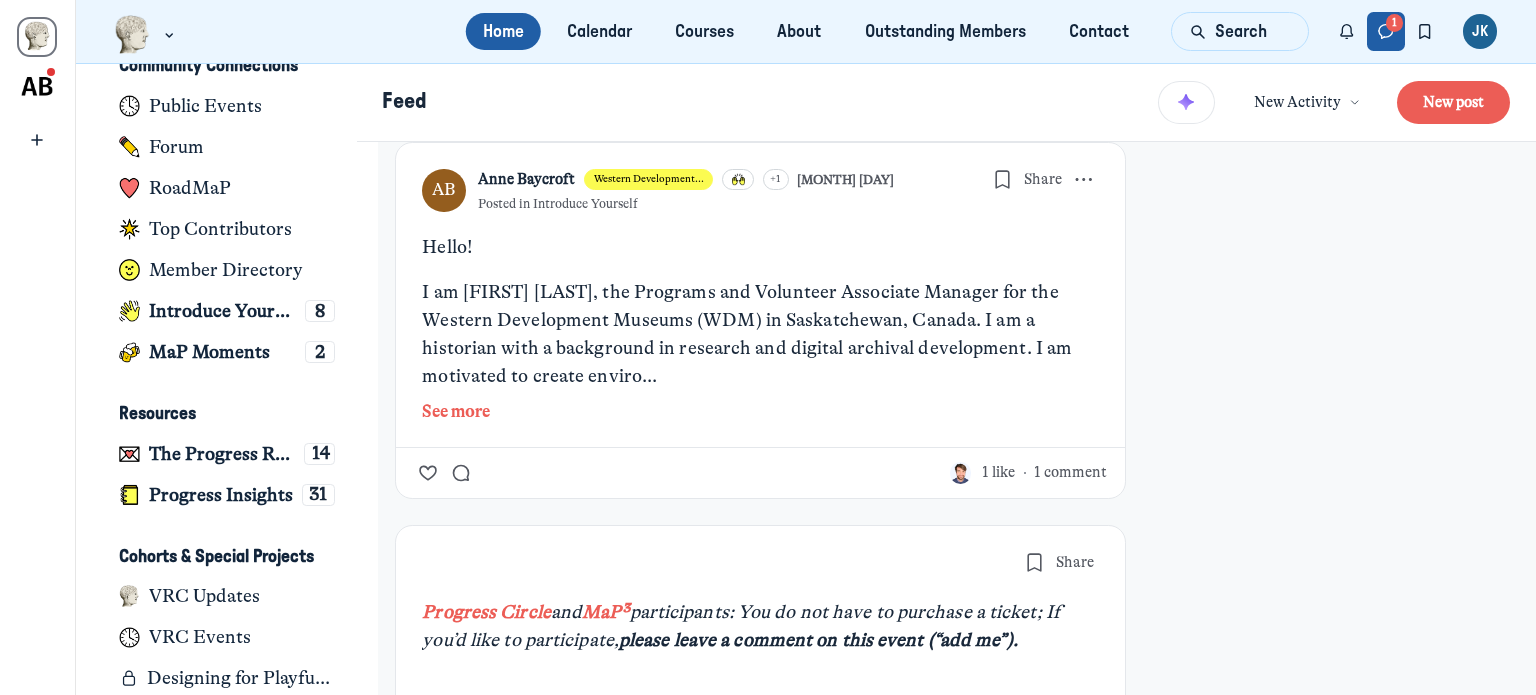 click 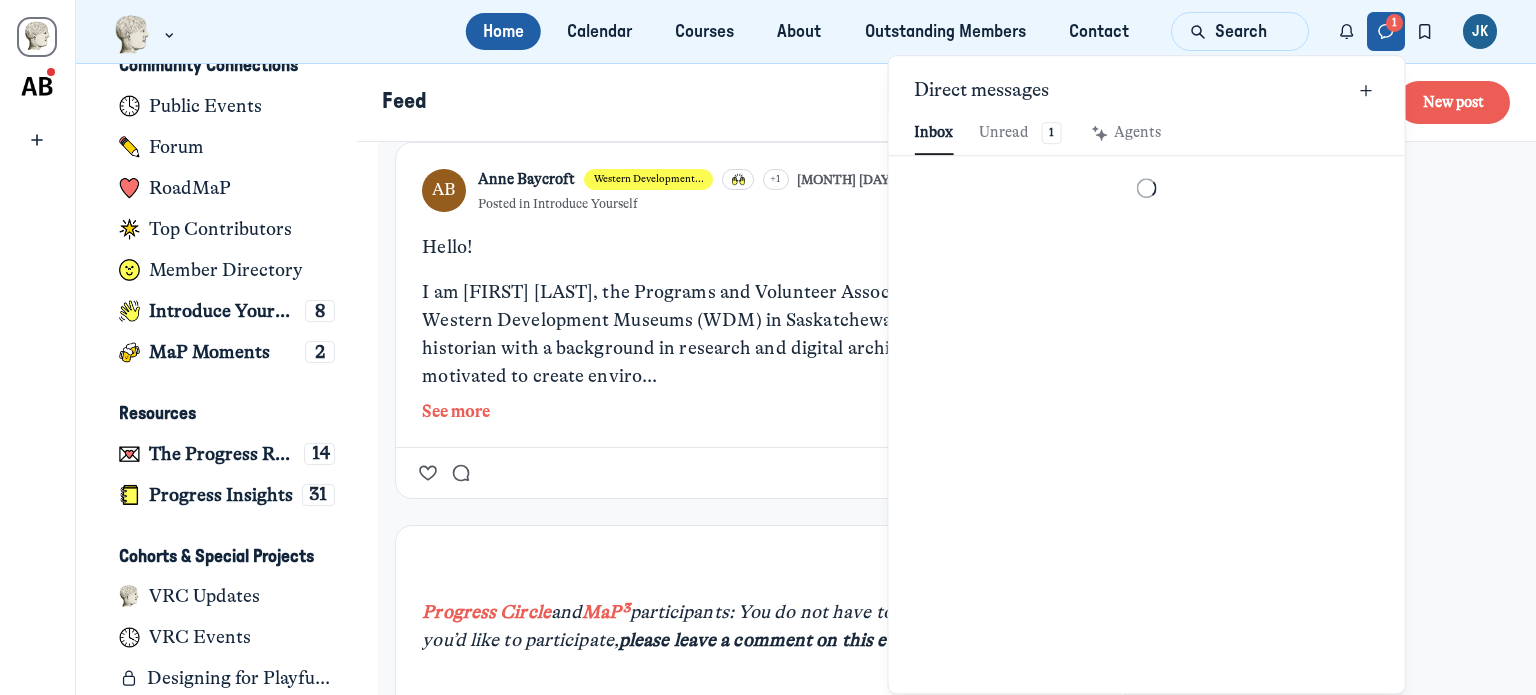 scroll, scrollTop: 2720, scrollLeft: 4662, axis: both 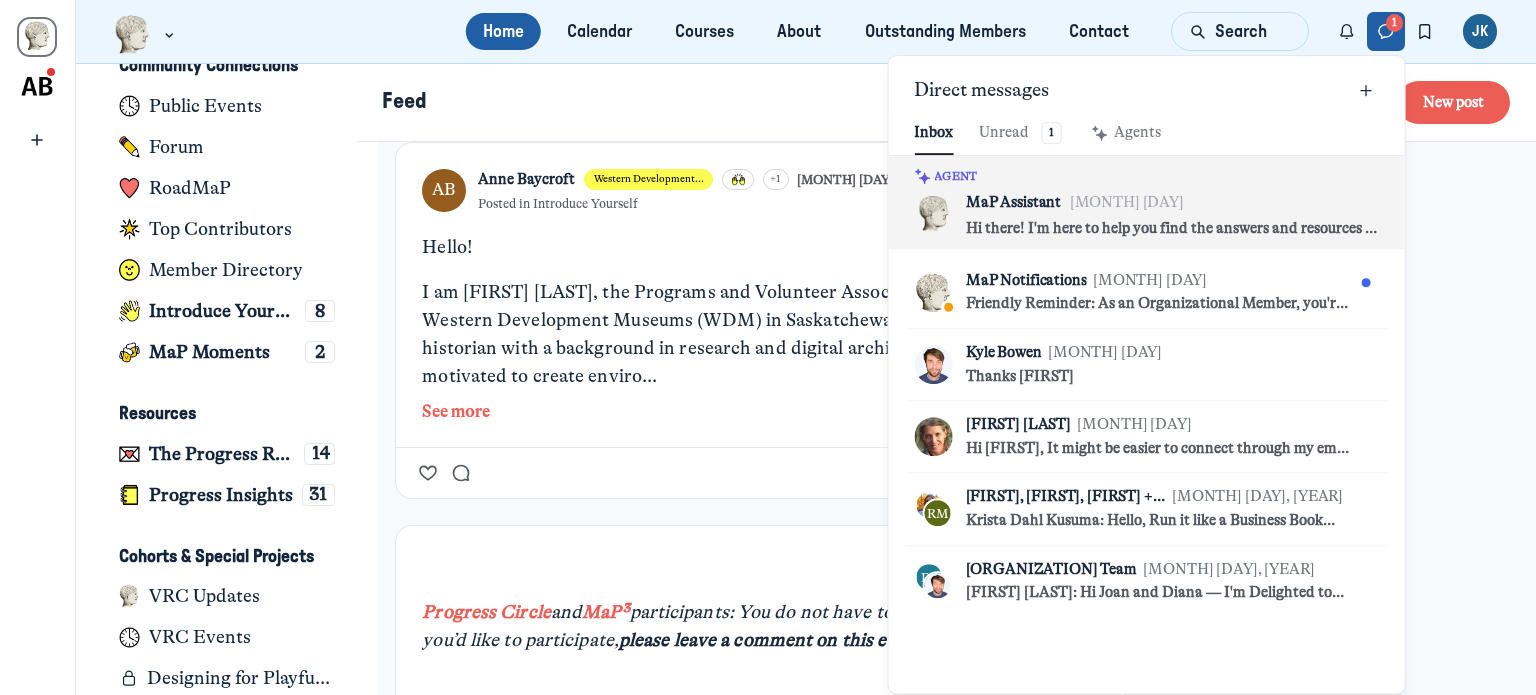 click on "MaP Assistant [MONTH] [DAY]" at bounding box center [1172, 202] 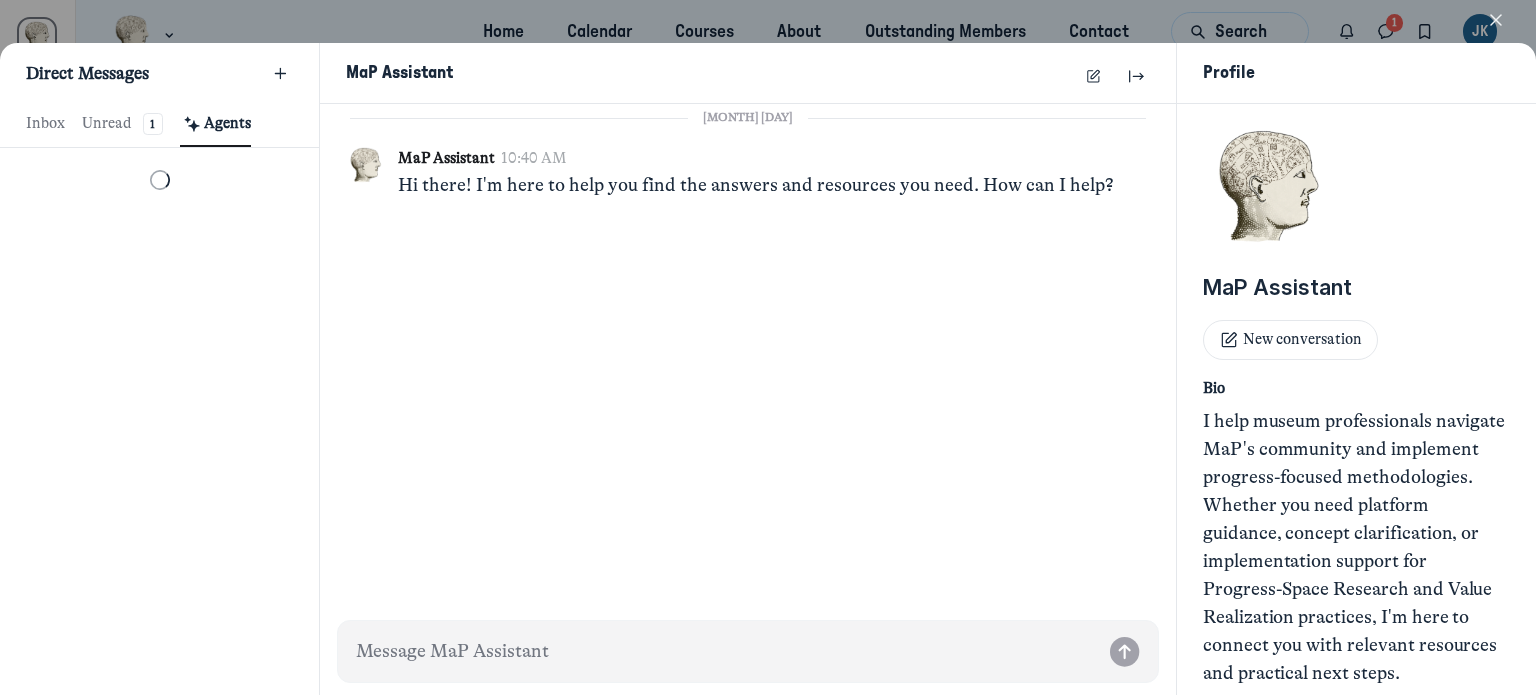 scroll, scrollTop: 2720, scrollLeft: 3772, axis: both 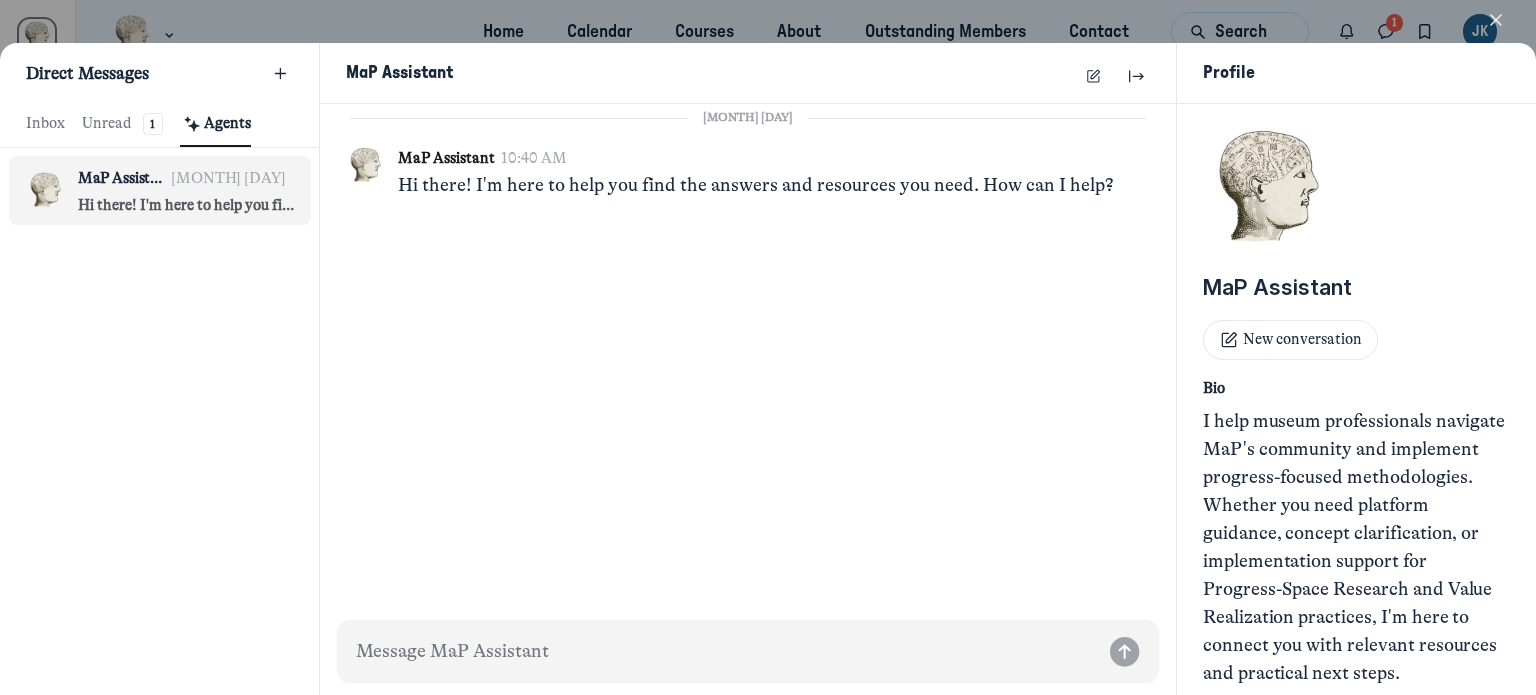 click 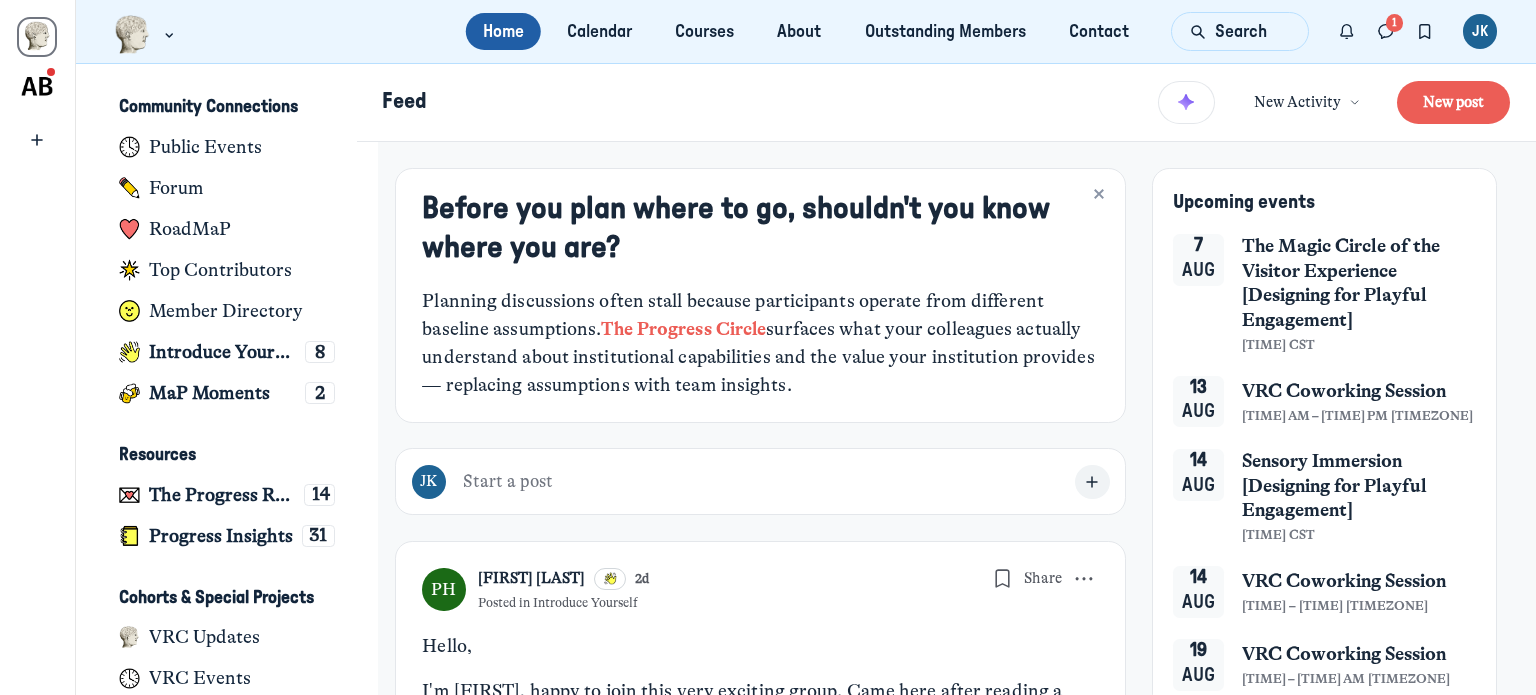 scroll, scrollTop: 5372, scrollLeft: 3930, axis: both 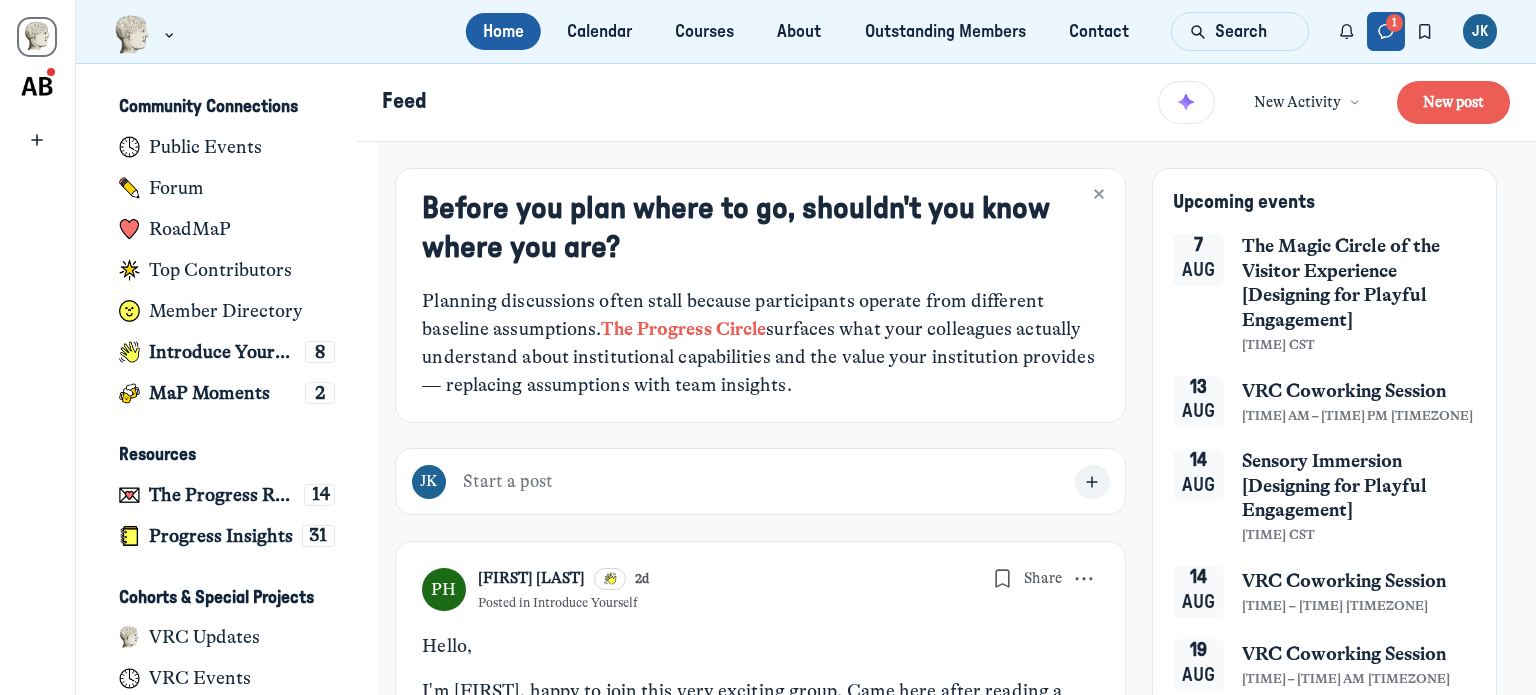 click 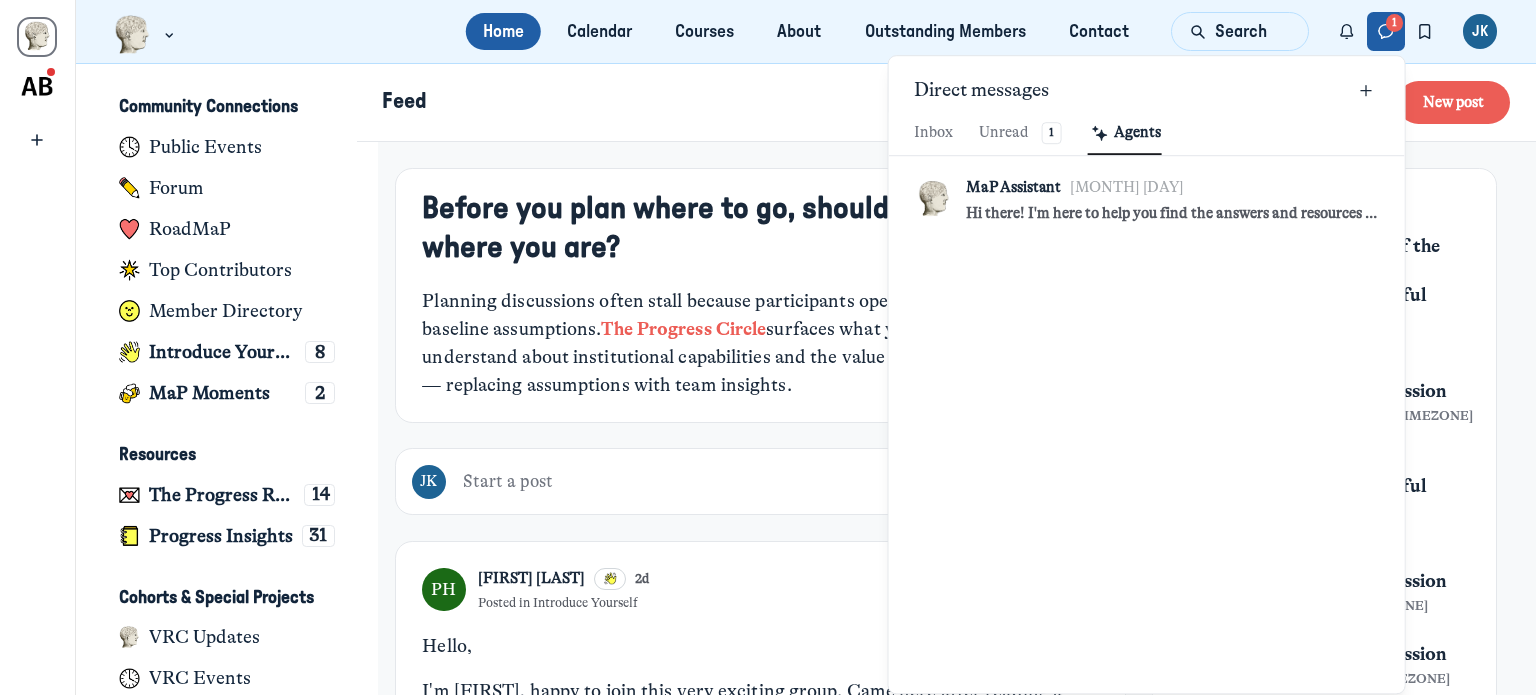 scroll, scrollTop: 2720, scrollLeft: 4662, axis: both 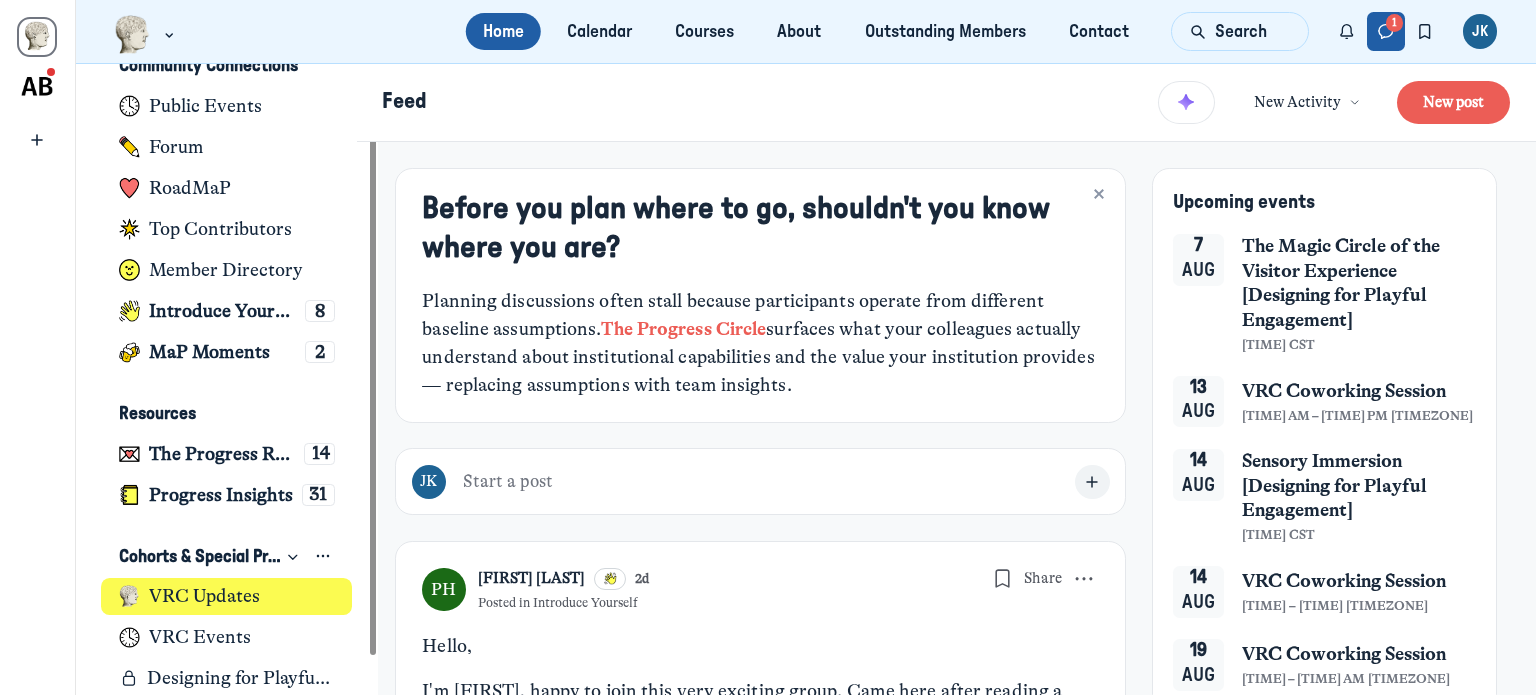 click on "VRC Updates" at bounding box center (204, 596) 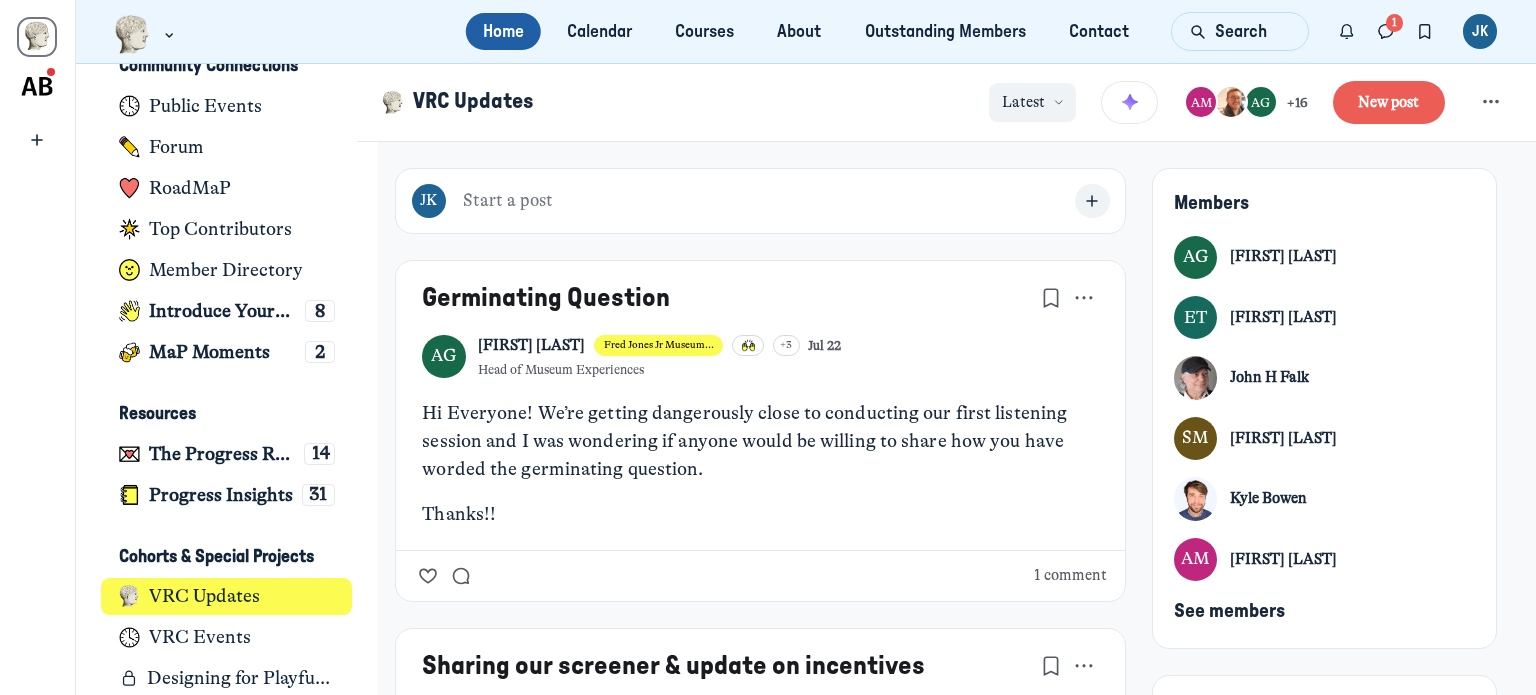 click on "Latest" at bounding box center (1023, 103) 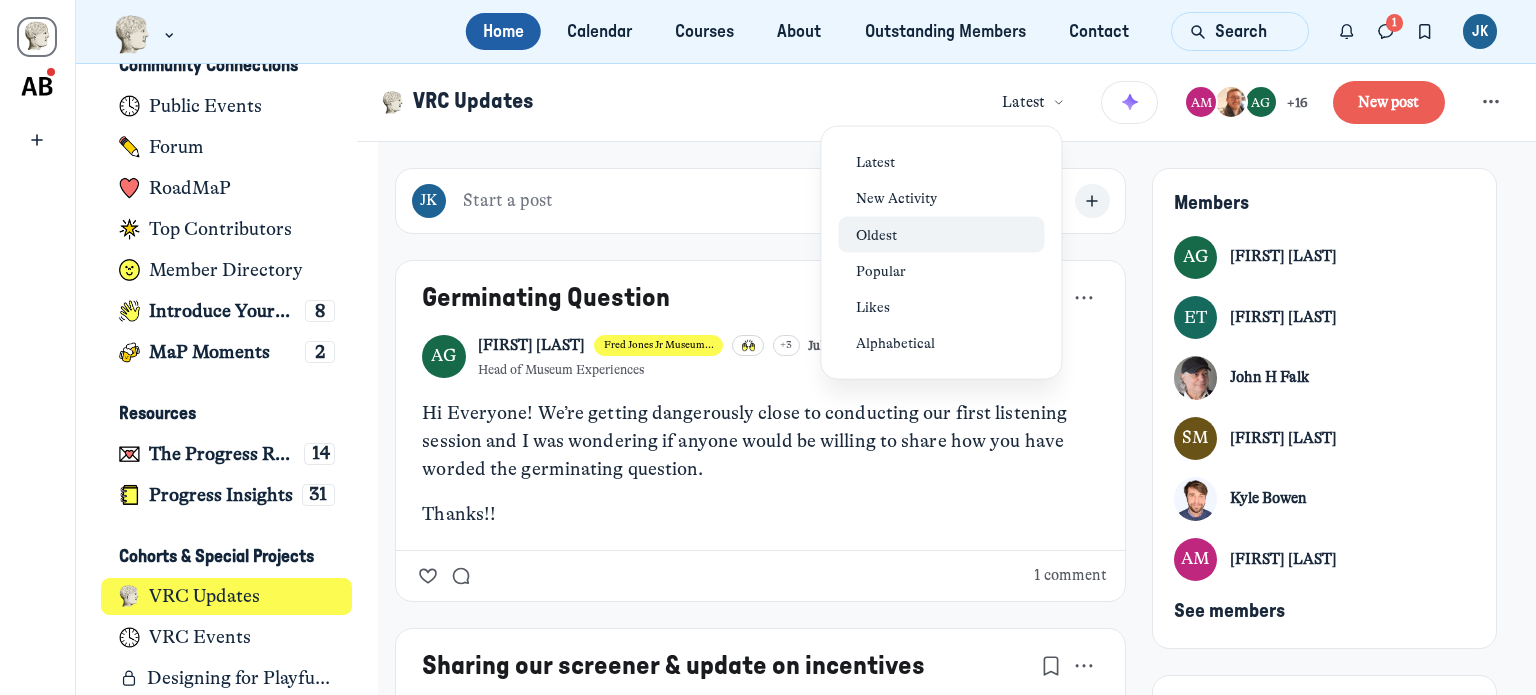 click on "Oldest" at bounding box center [941, 234] 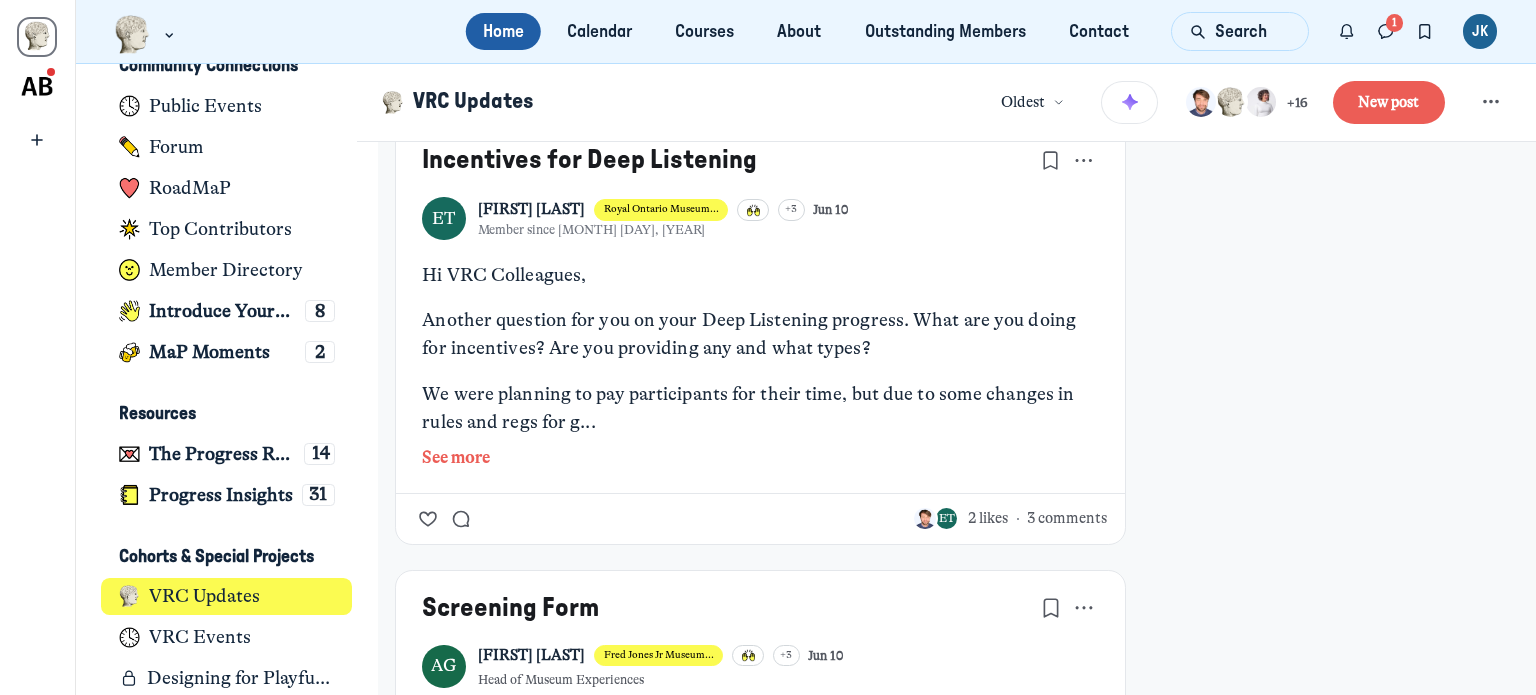 scroll, scrollTop: 2600, scrollLeft: 0, axis: vertical 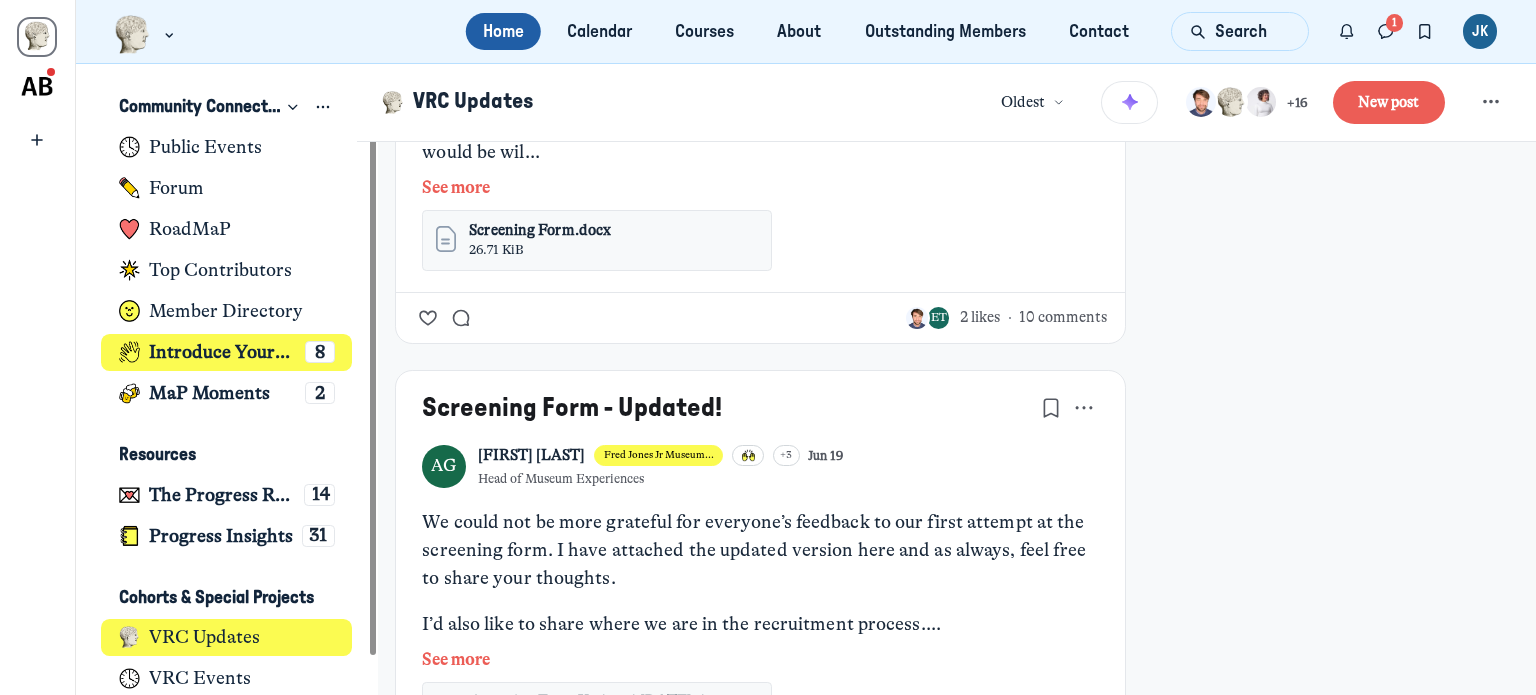 click on "Introduce Yourself 8" at bounding box center (226, 352) 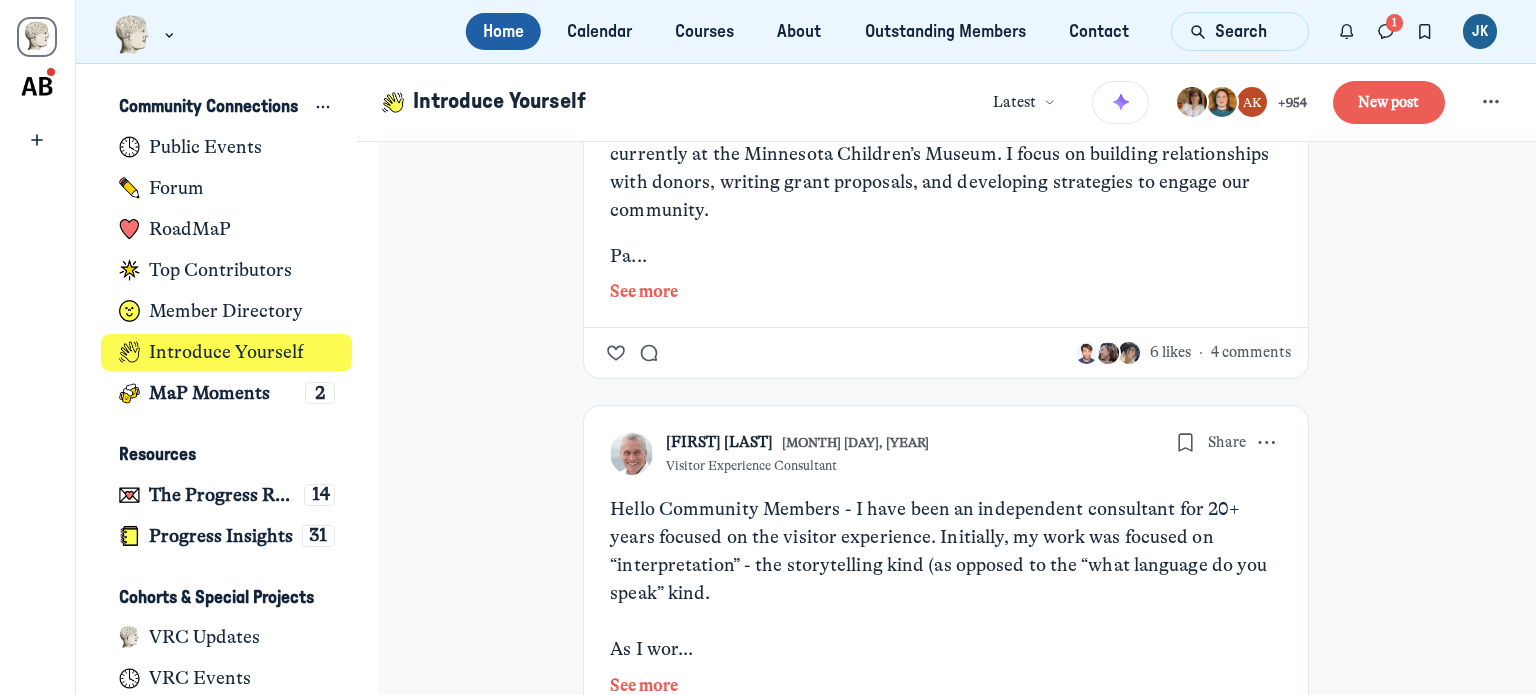 scroll, scrollTop: 11800, scrollLeft: 0, axis: vertical 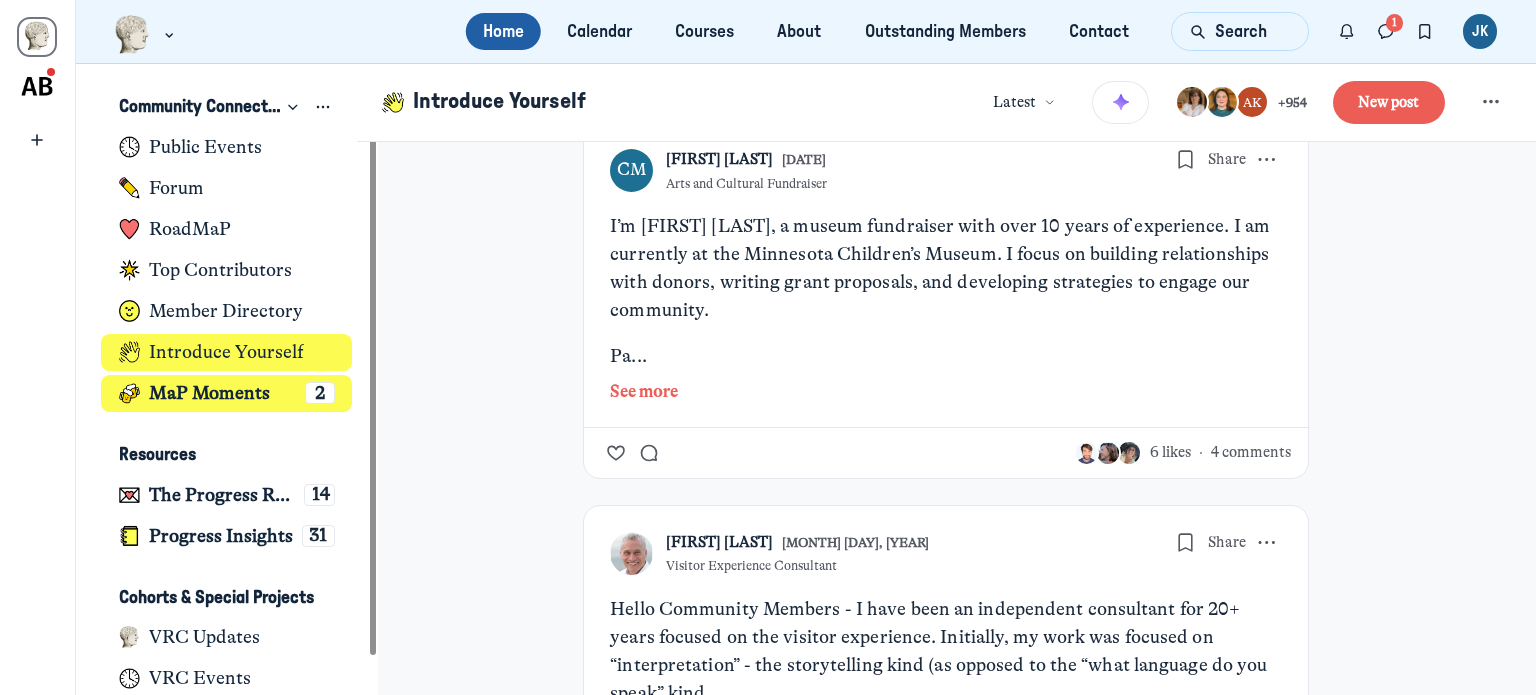 click on "MaP Moments 2" at bounding box center (226, 393) 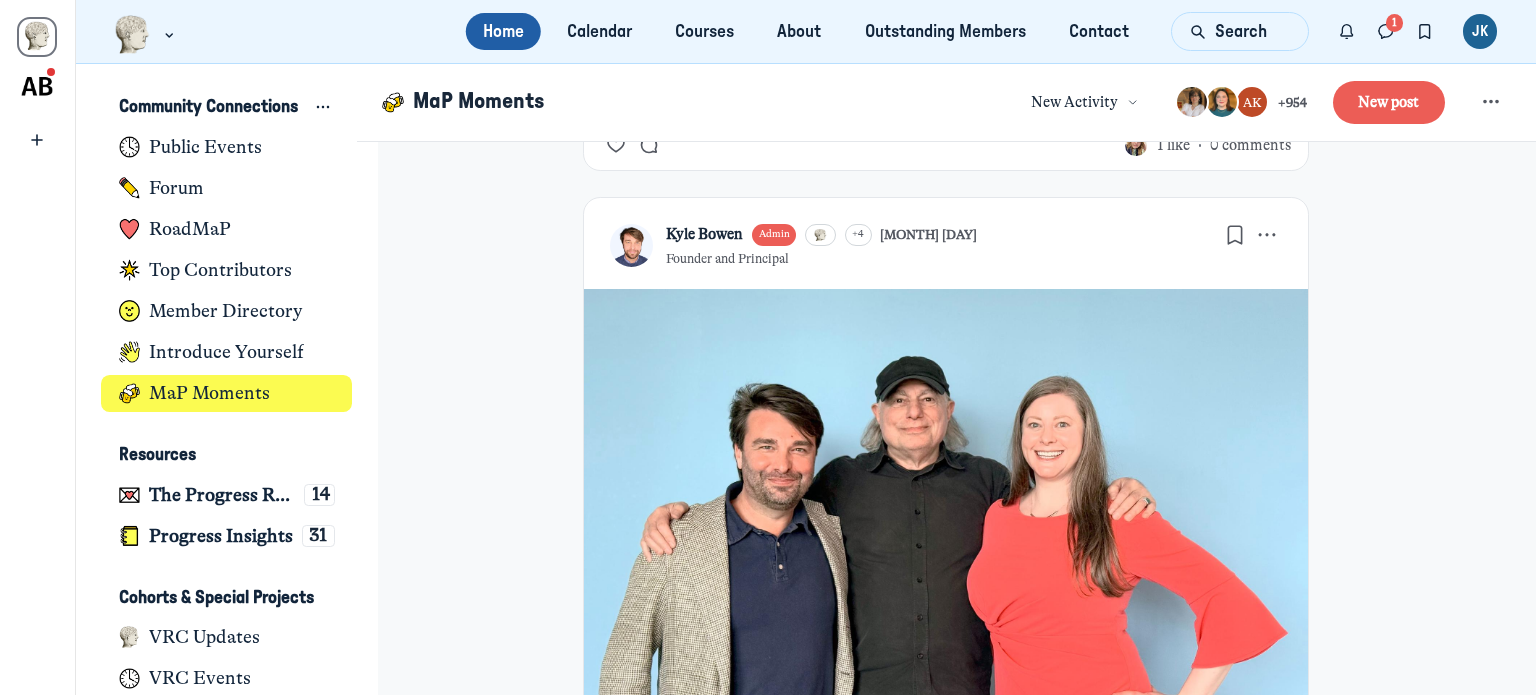 scroll, scrollTop: 862, scrollLeft: 0, axis: vertical 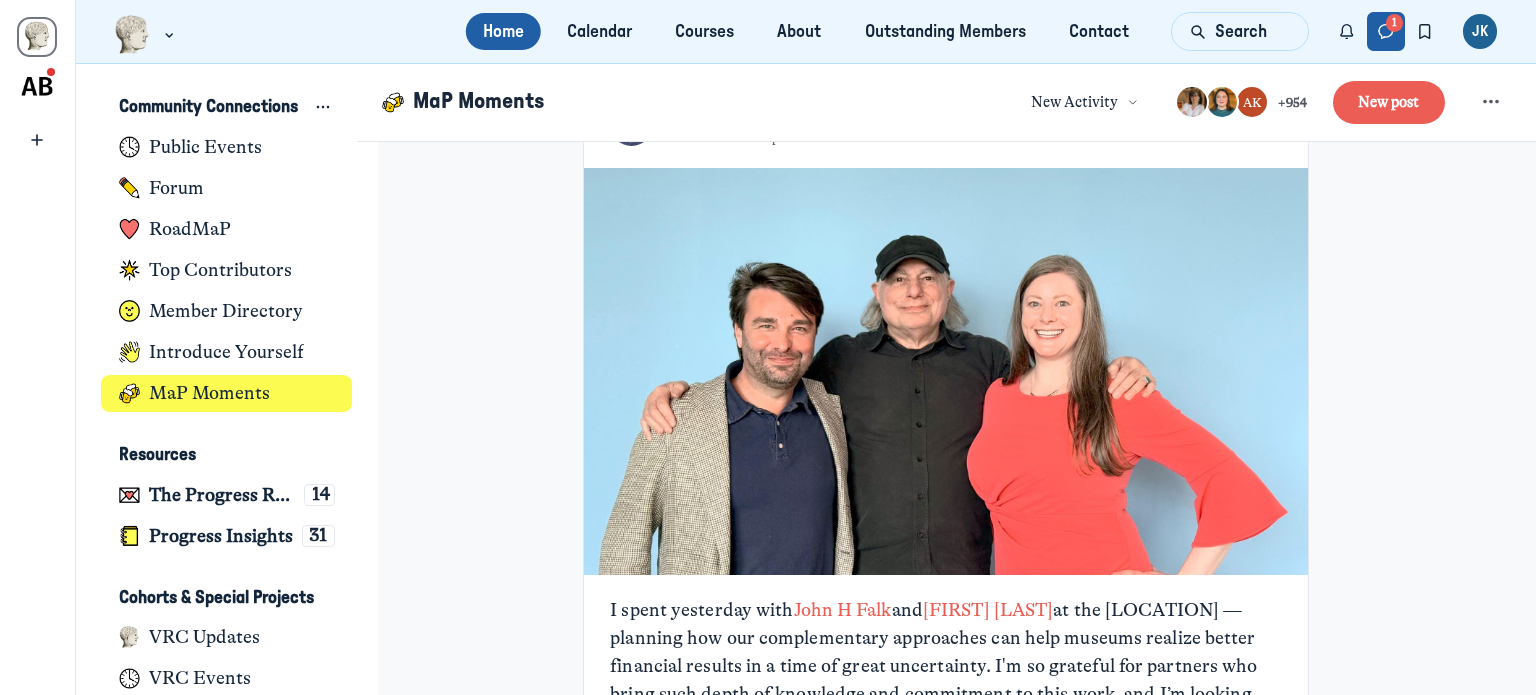 click at bounding box center [1386, 31] 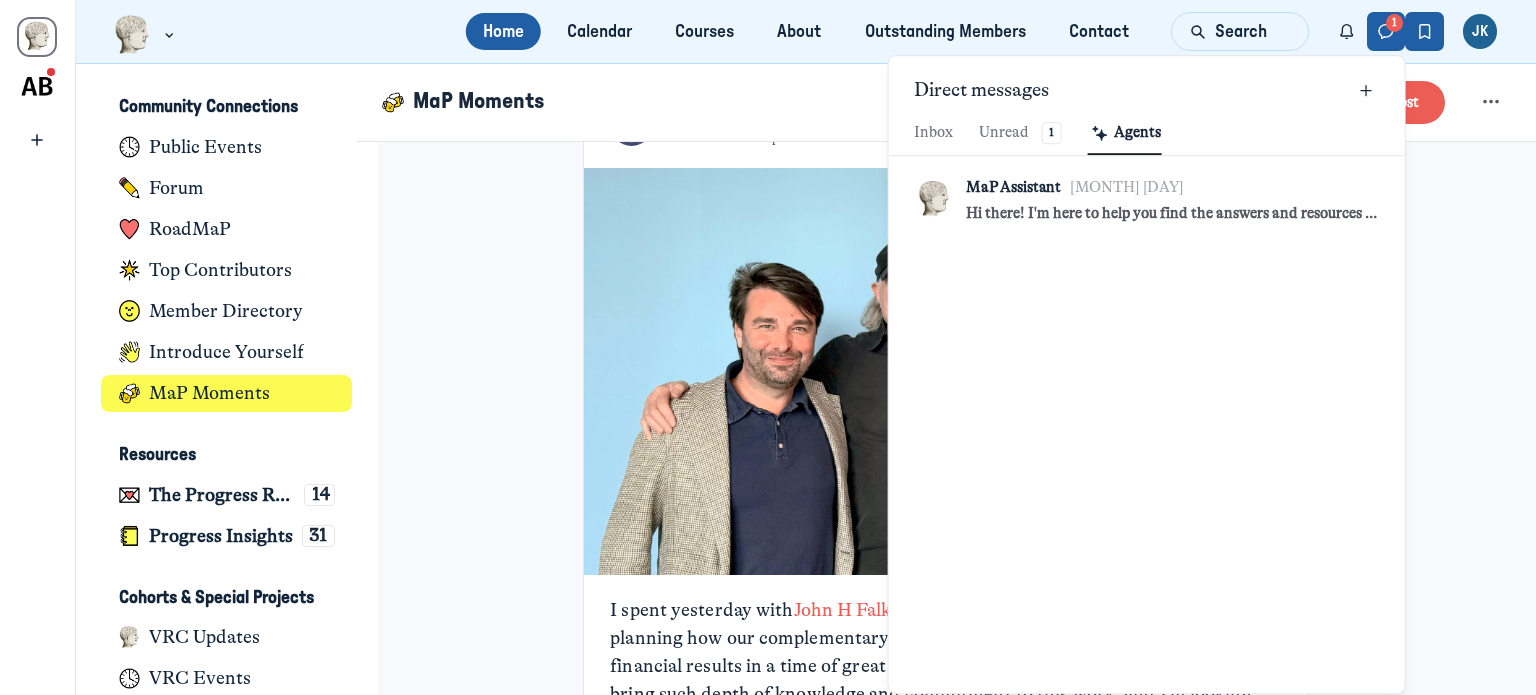scroll, scrollTop: 2720, scrollLeft: 4662, axis: both 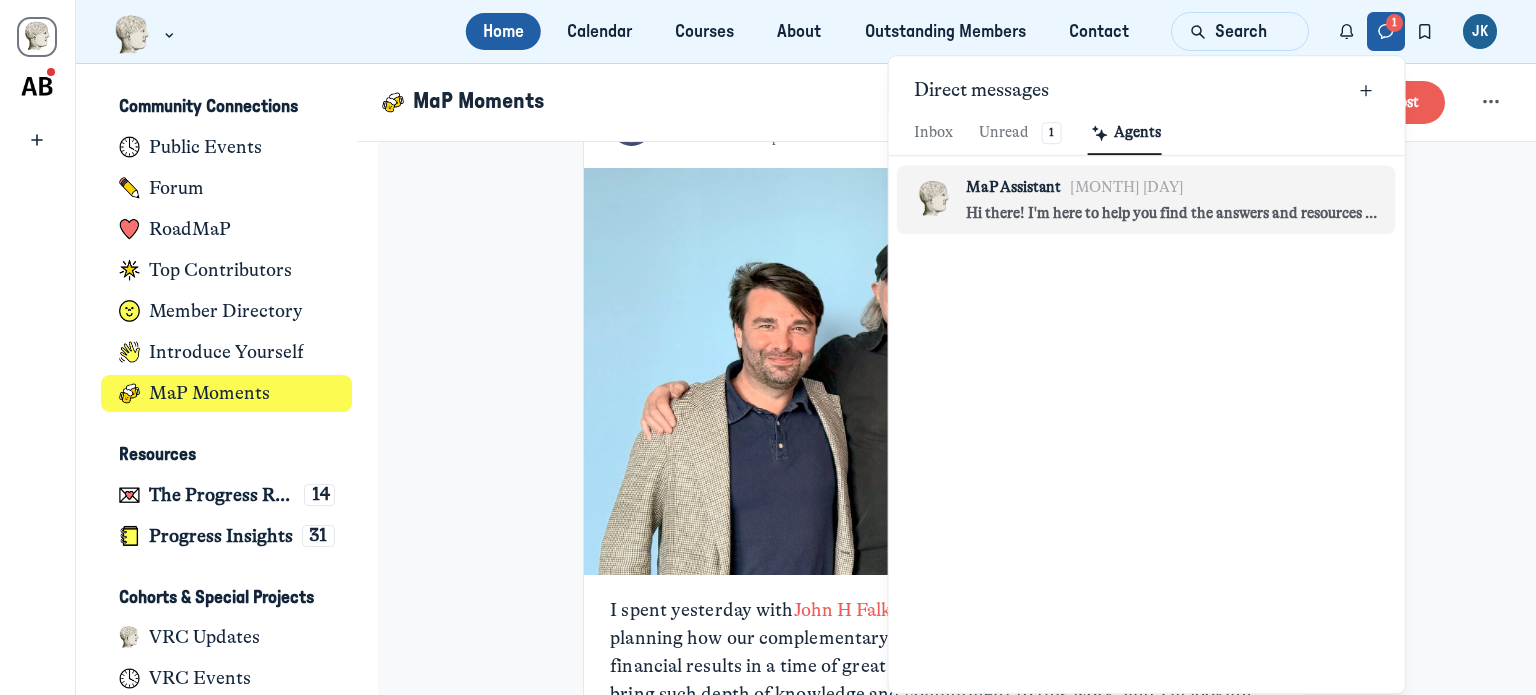 click on "MaP Assistant [MONTH] [DAY]" at bounding box center (1172, 187) 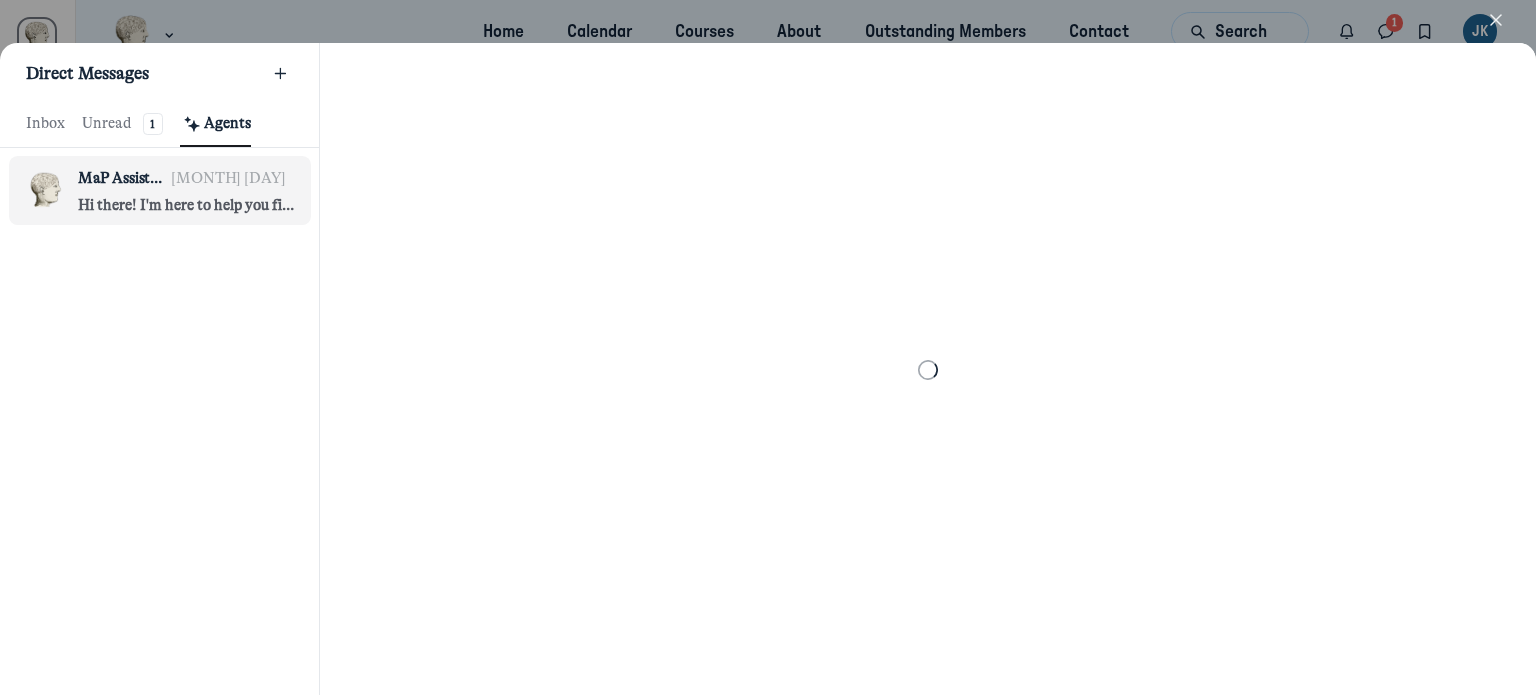 scroll, scrollTop: 2720, scrollLeft: 3772, axis: both 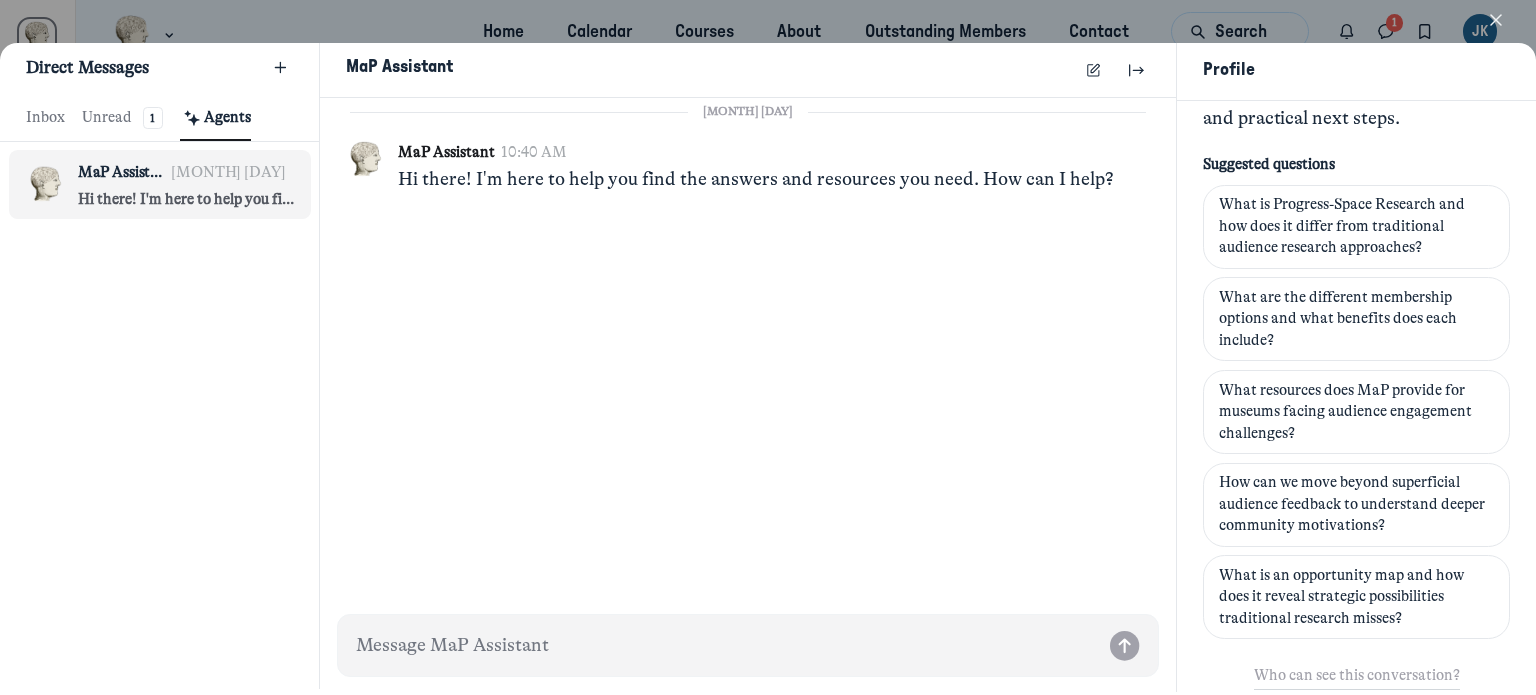 click 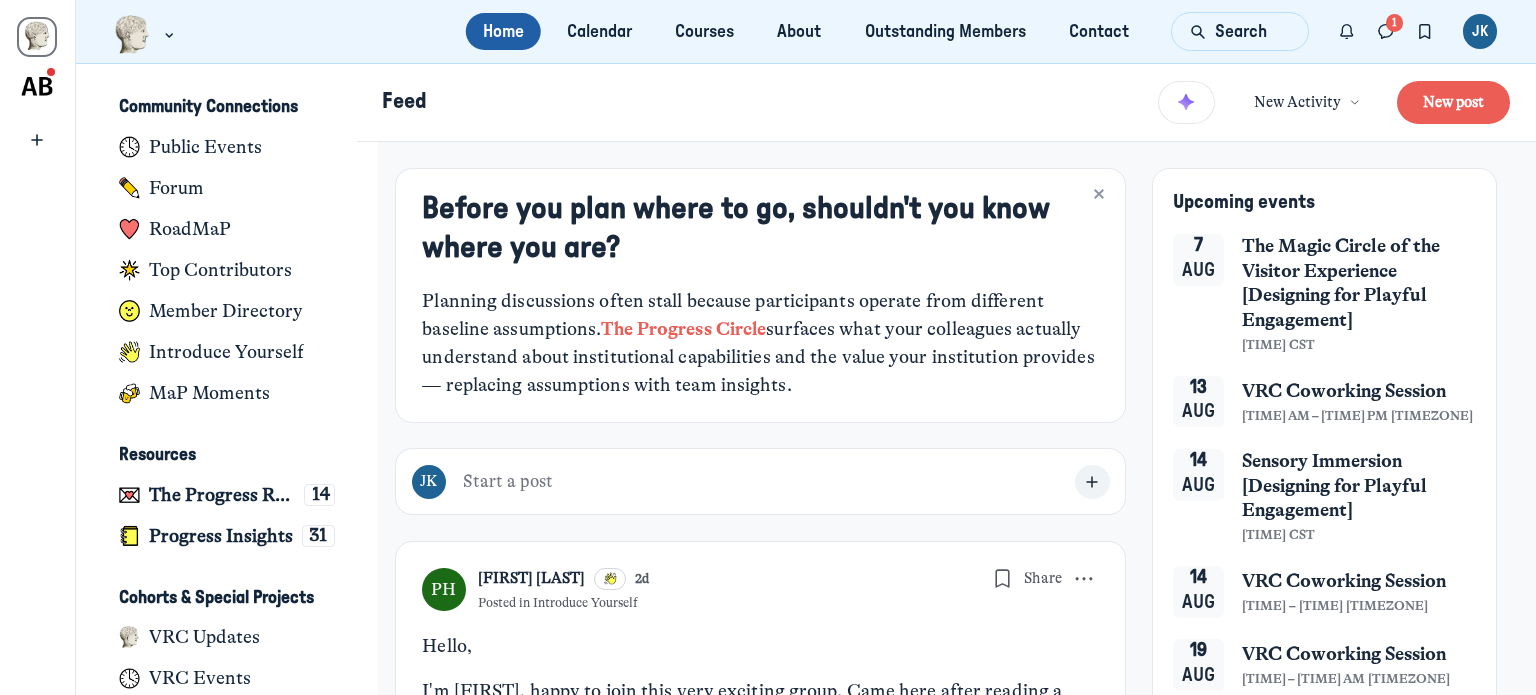 scroll, scrollTop: 5372, scrollLeft: 3930, axis: both 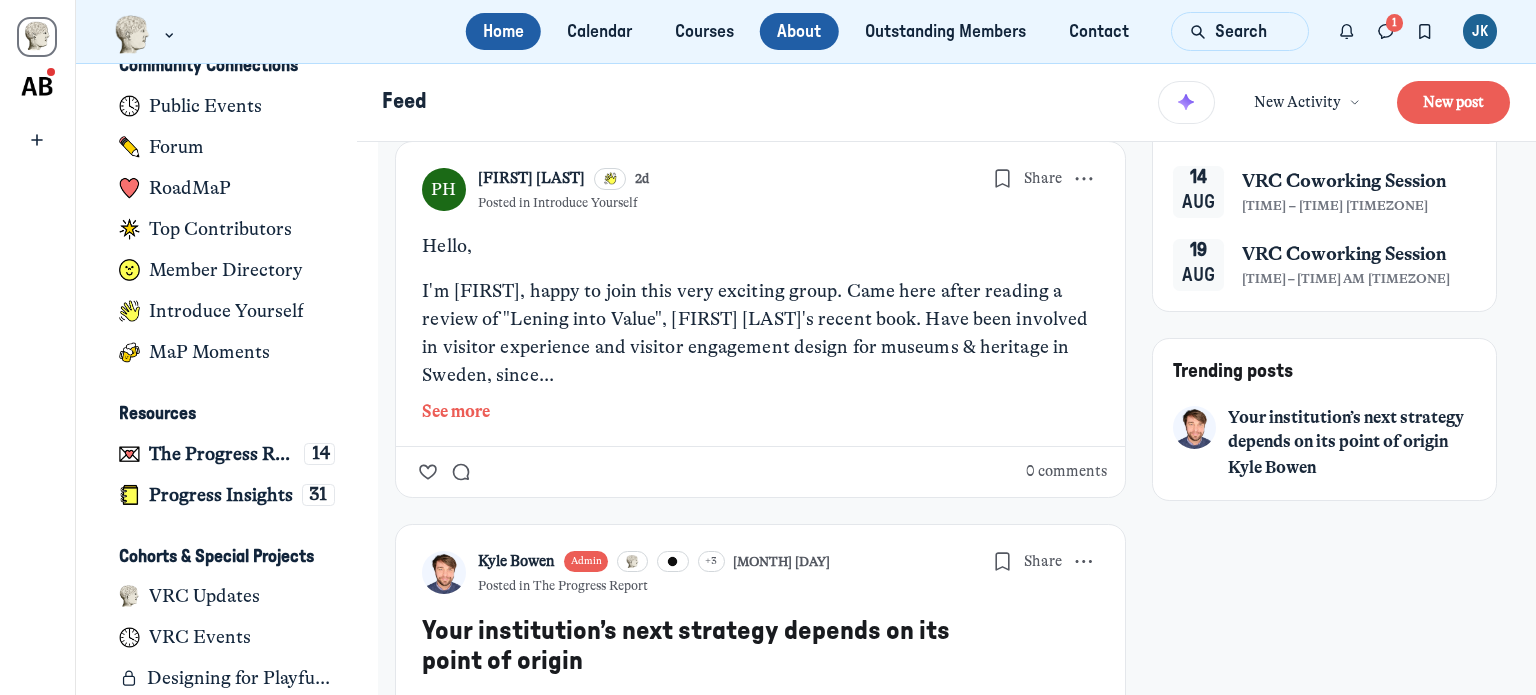 click on "About" at bounding box center (799, 31) 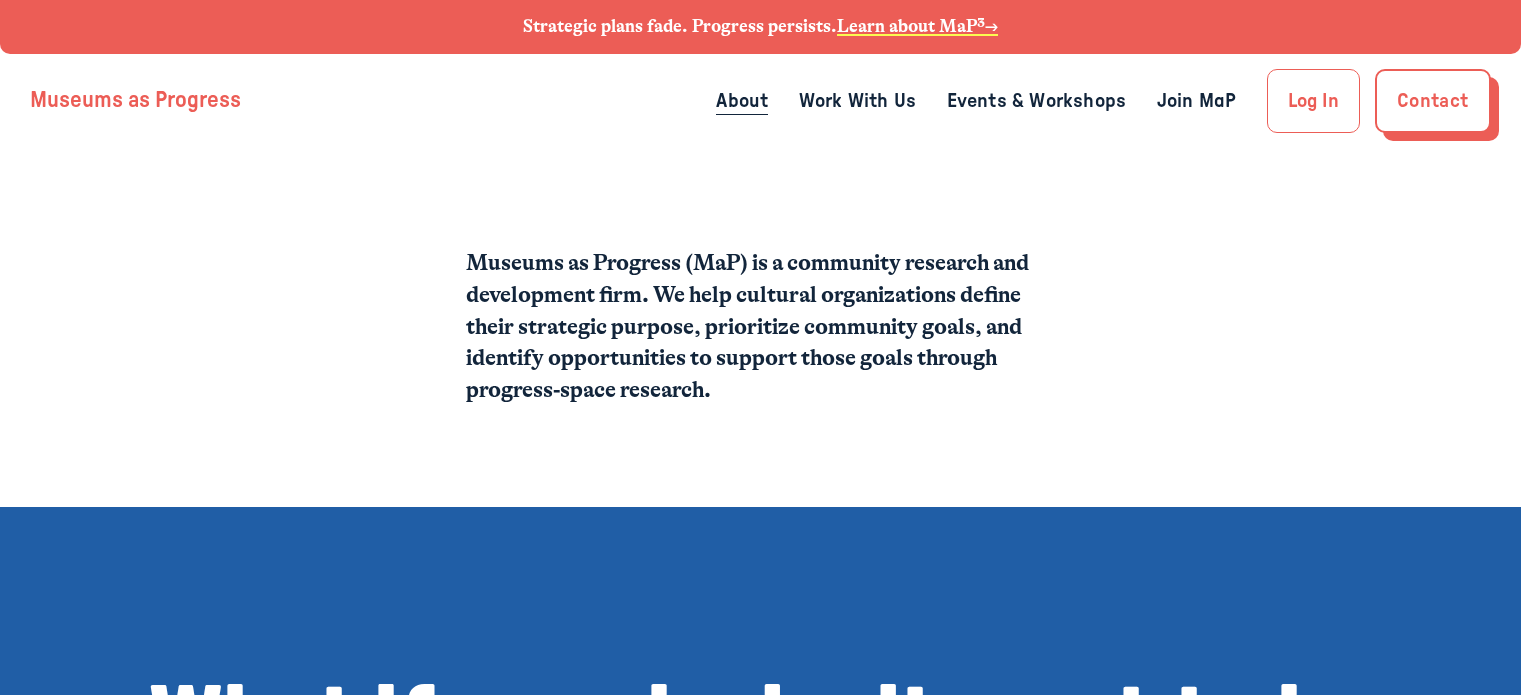 scroll, scrollTop: 0, scrollLeft: 0, axis: both 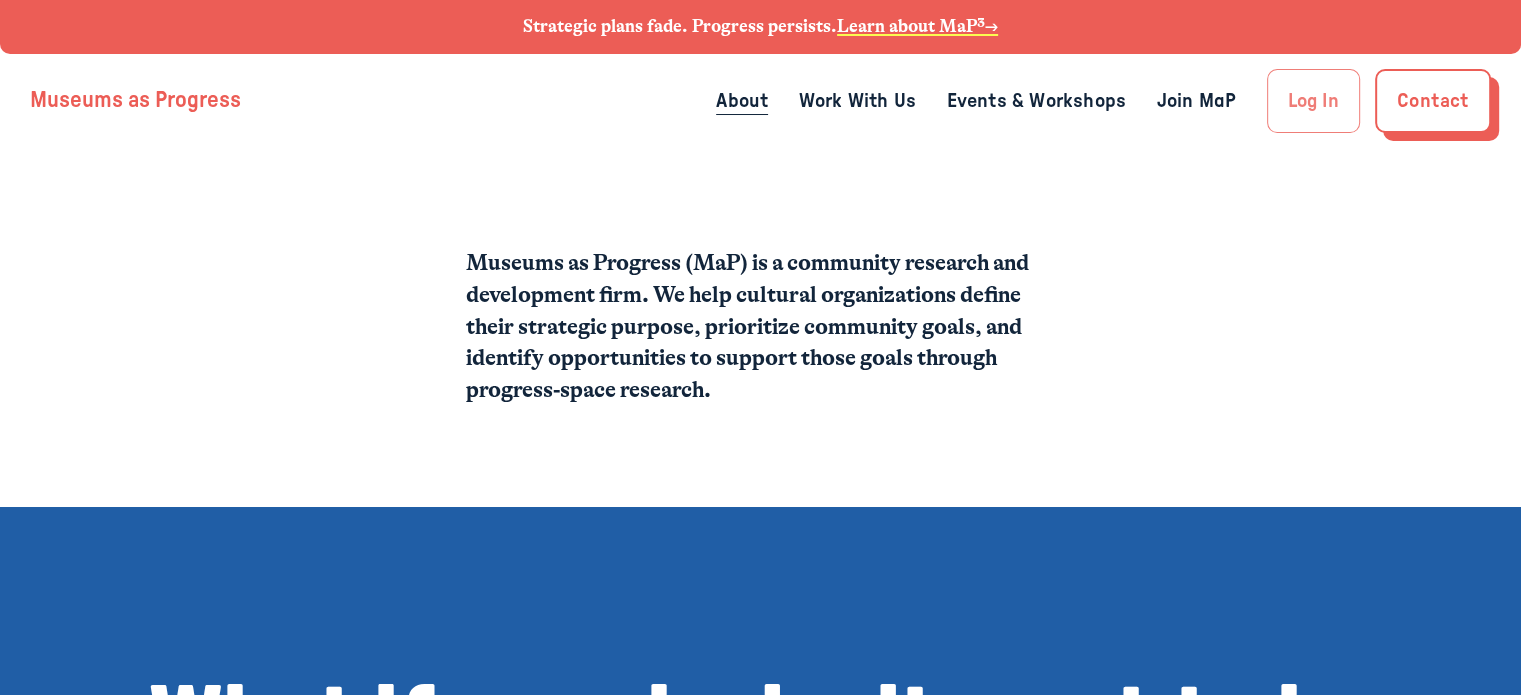 click on "Log In" at bounding box center (1313, 101) 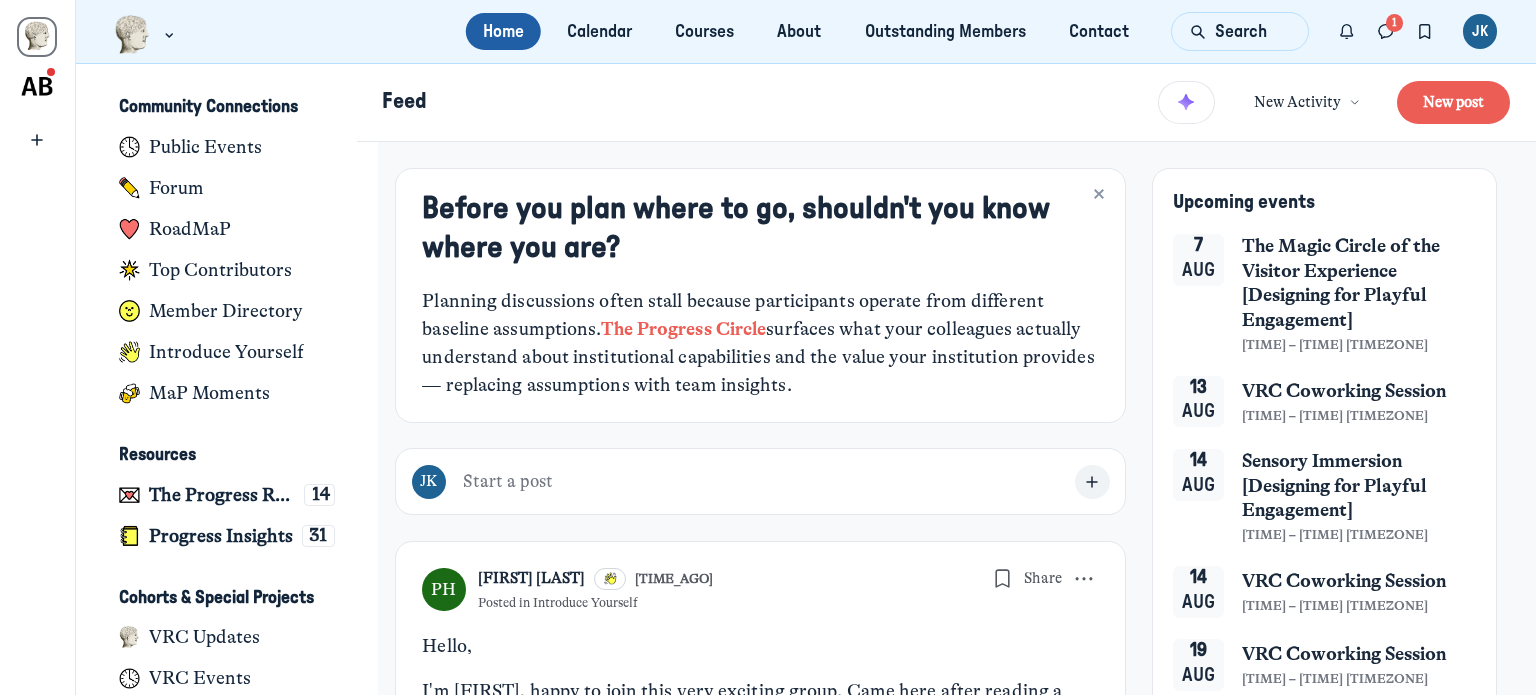 scroll, scrollTop: 0, scrollLeft: 0, axis: both 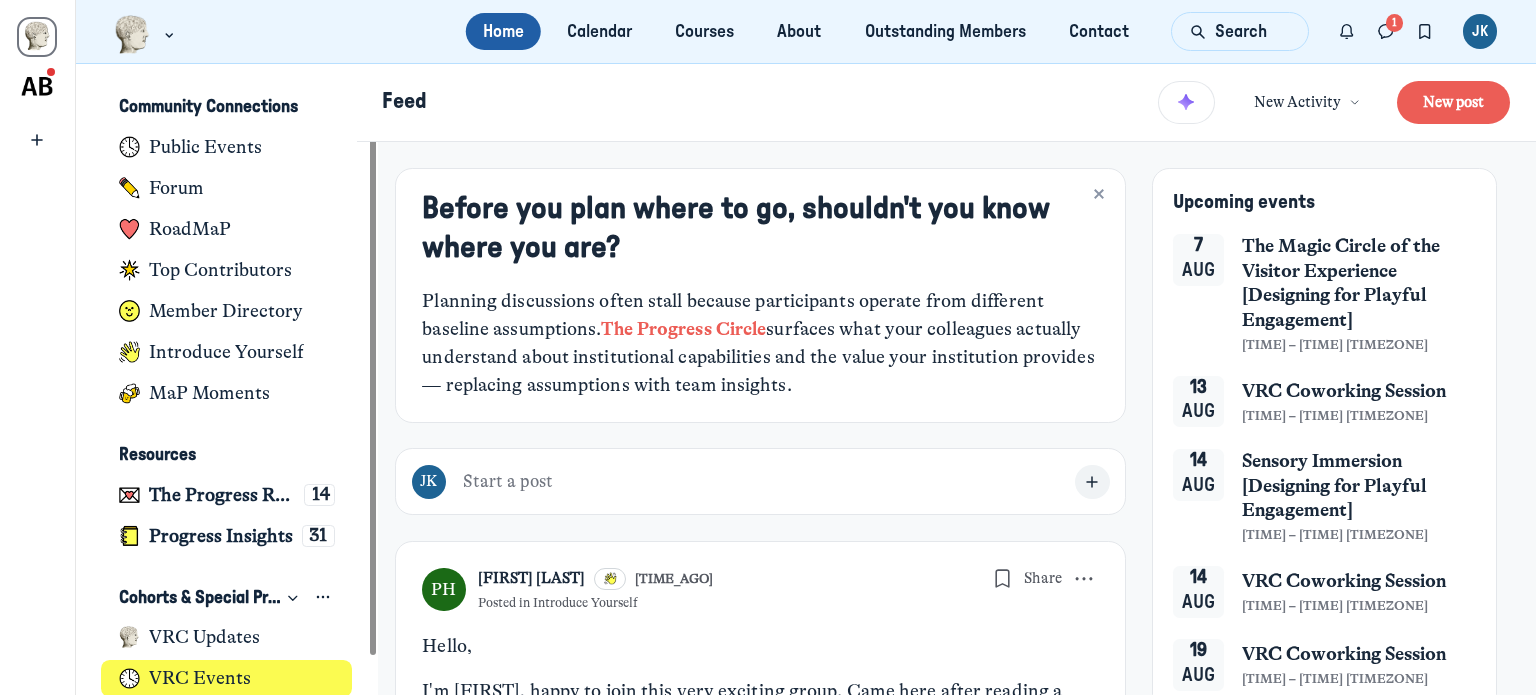 click on "VRC Events" at bounding box center (226, 678) 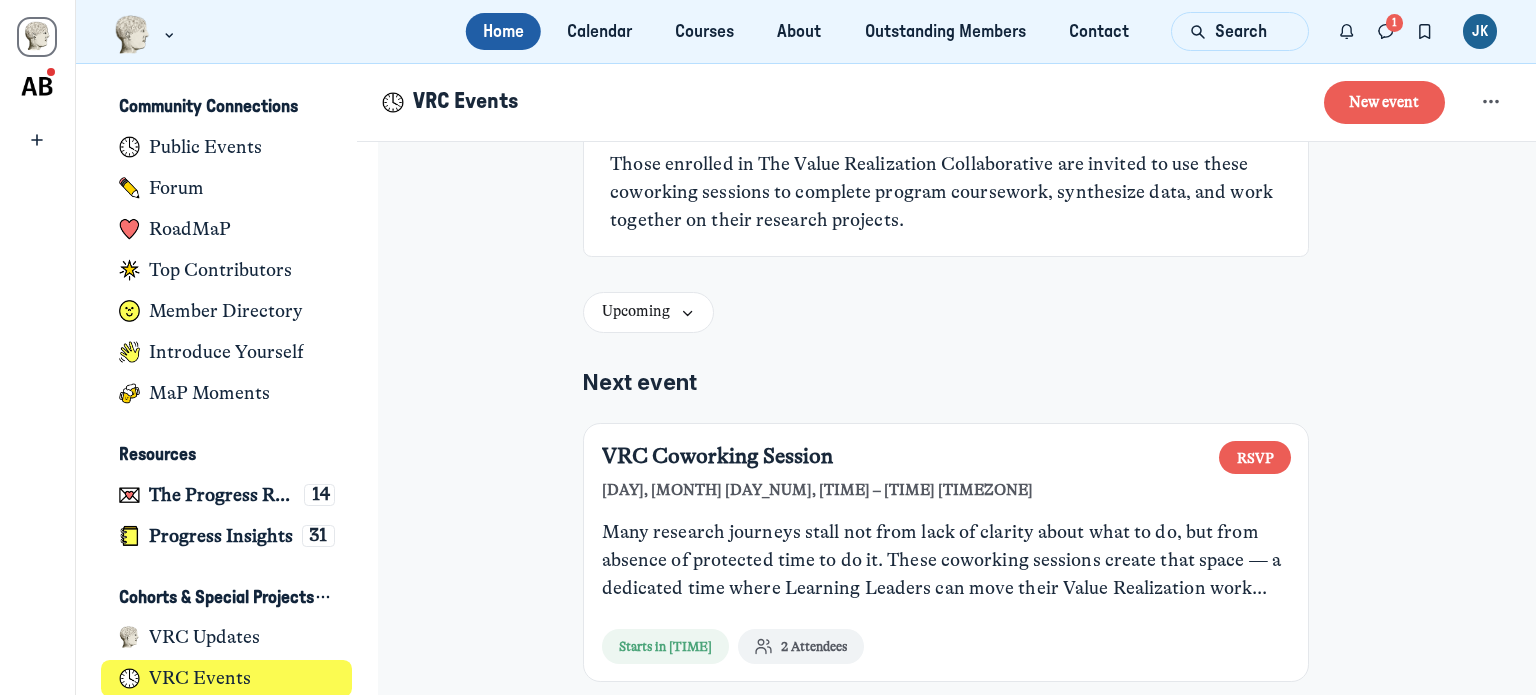 scroll, scrollTop: 0, scrollLeft: 0, axis: both 